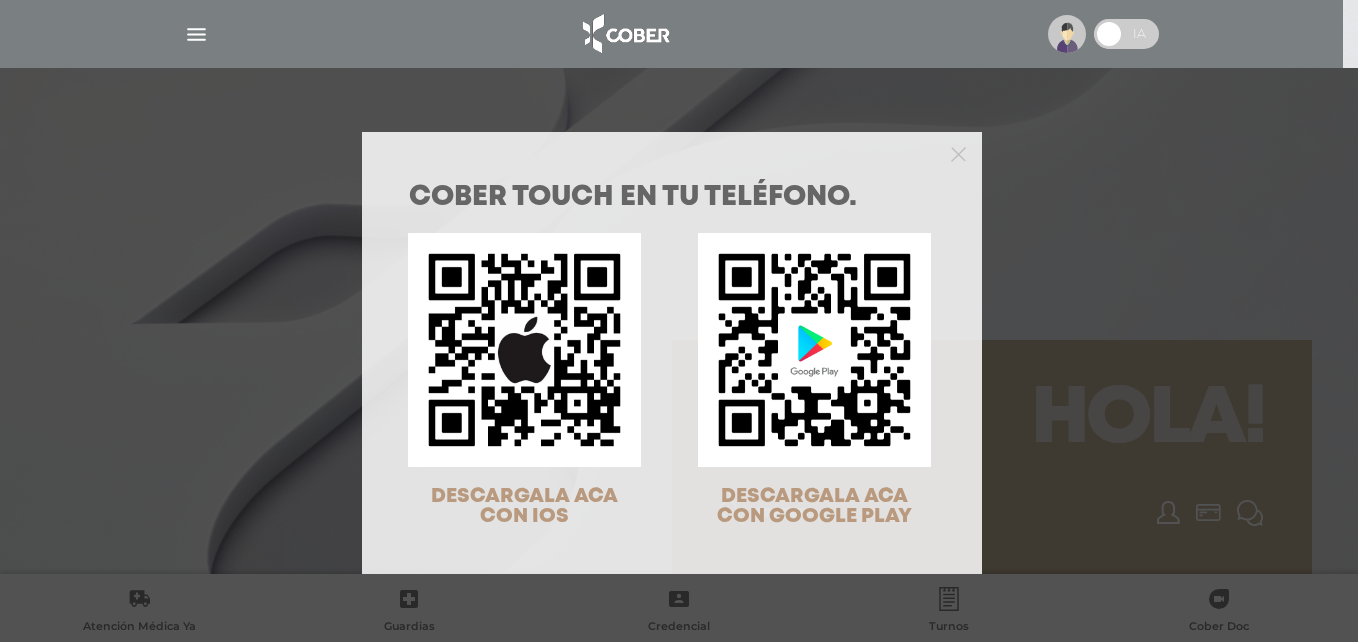 scroll, scrollTop: 0, scrollLeft: 0, axis: both 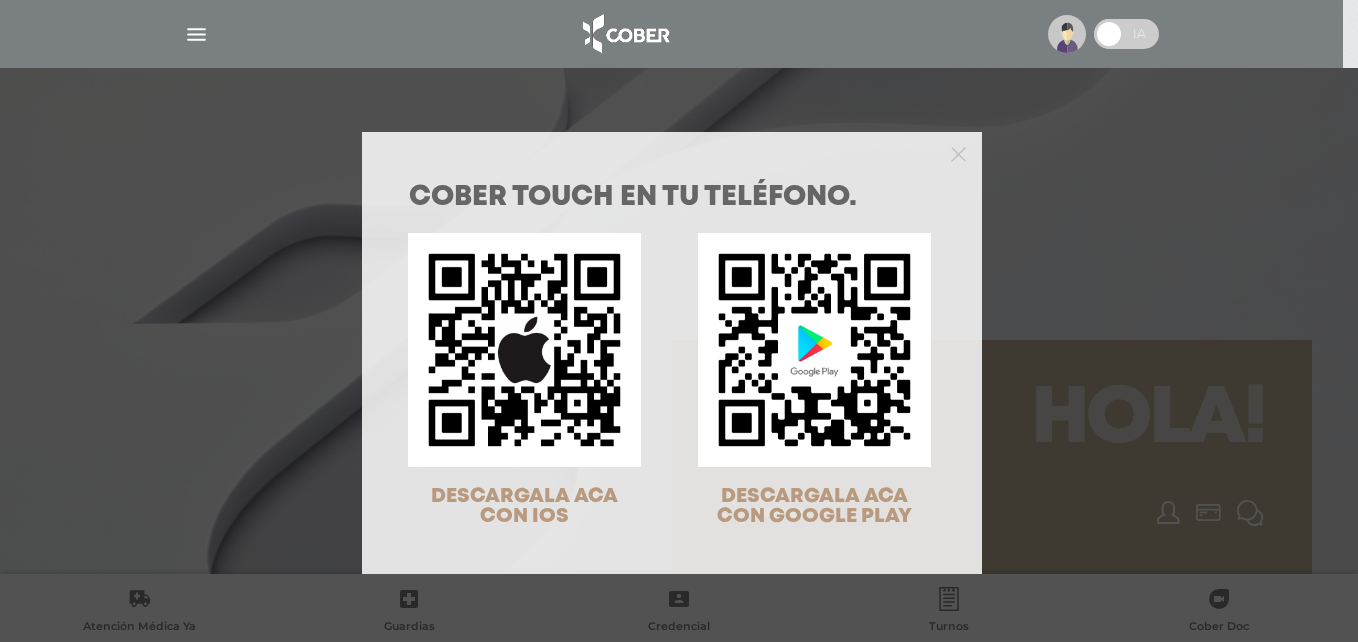 click on "COBER TOUCH en tu teléfono.
DESCARGALA ACA CON IOS
DESCARGALA ACA CON GOOGLE PLAY" at bounding box center [679, 321] 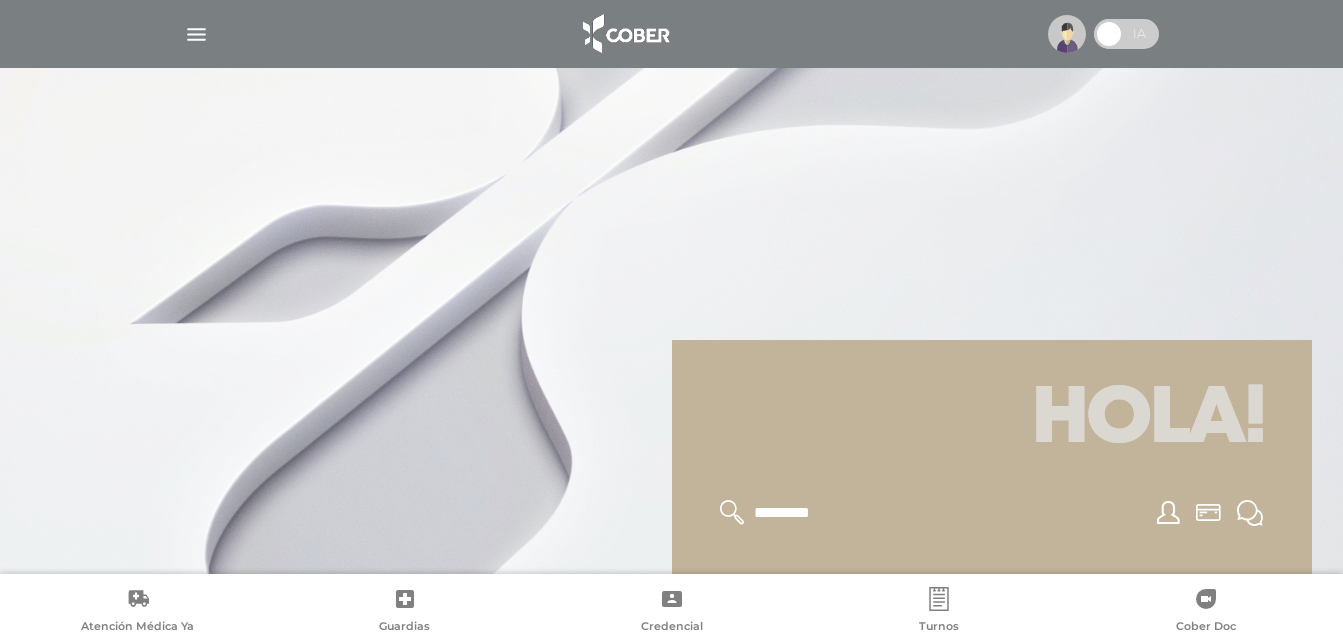 click at bounding box center [1067, 34] 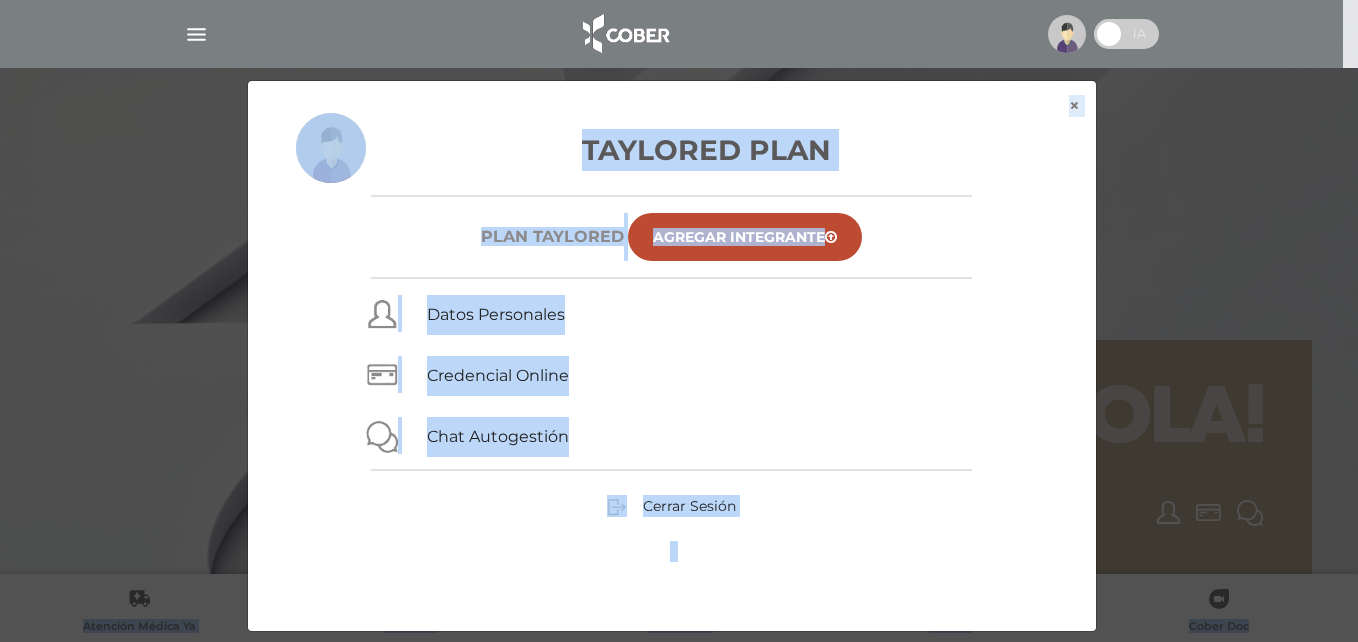 click at bounding box center (679, 389) 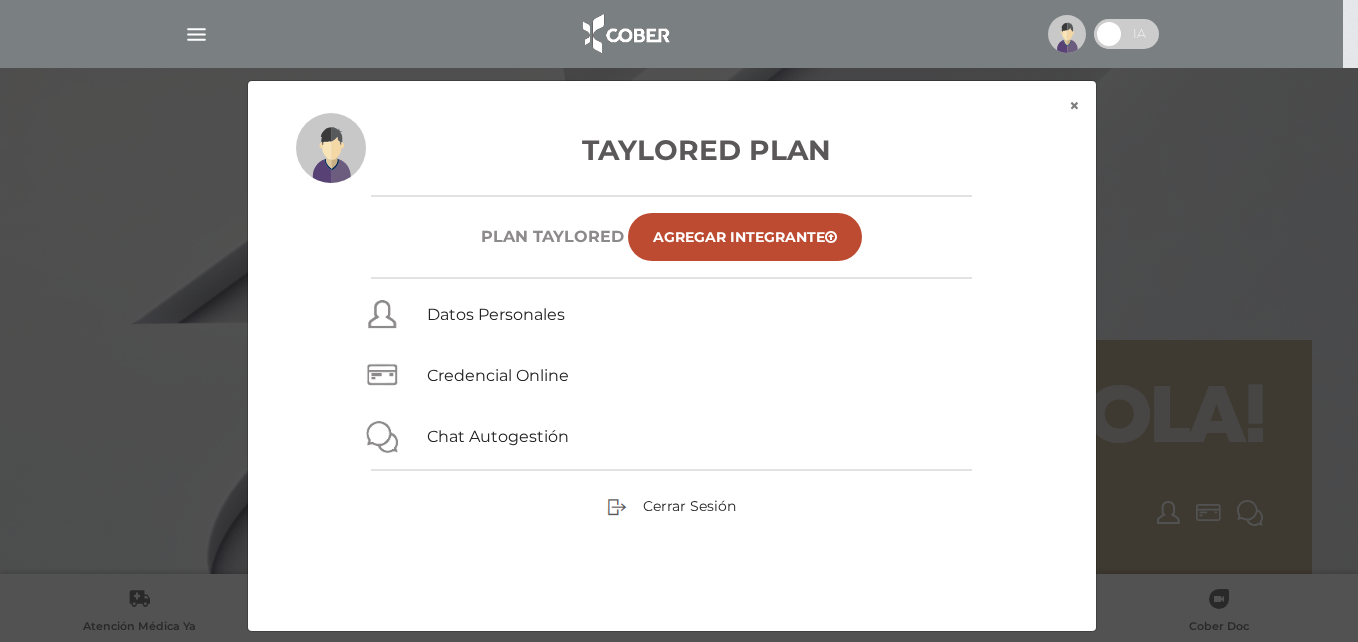 click at bounding box center (672, 34) 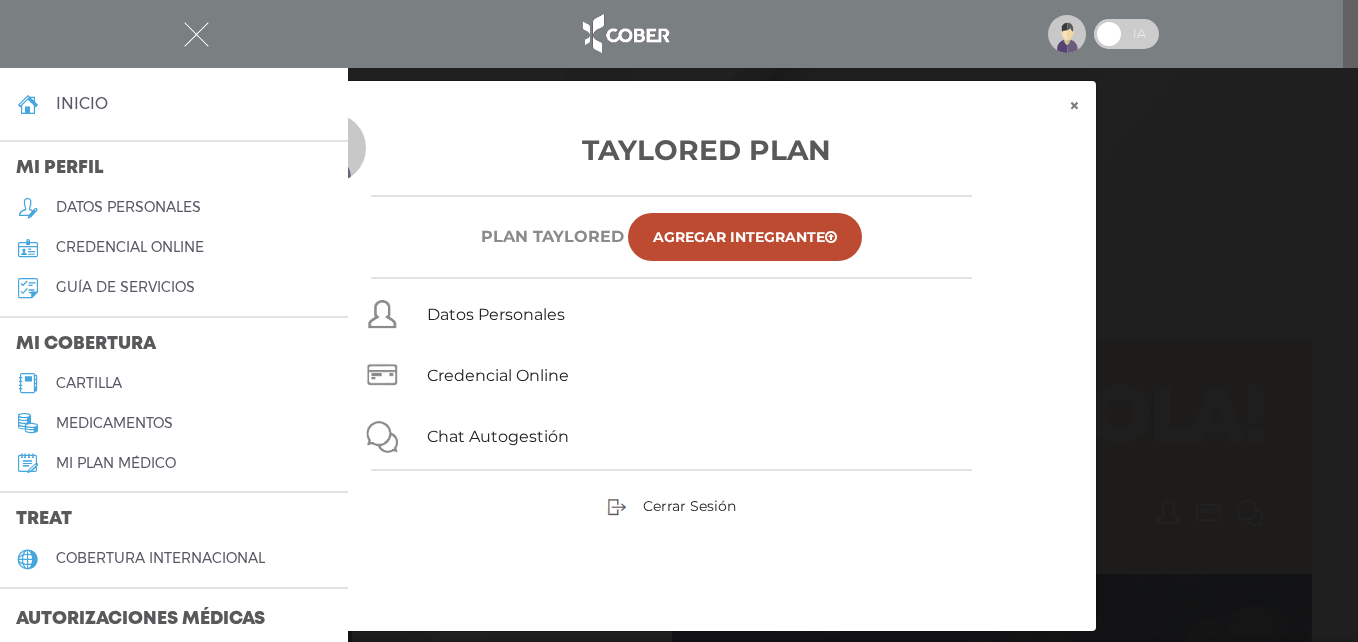 click on "Mi cobertura" at bounding box center [174, 345] 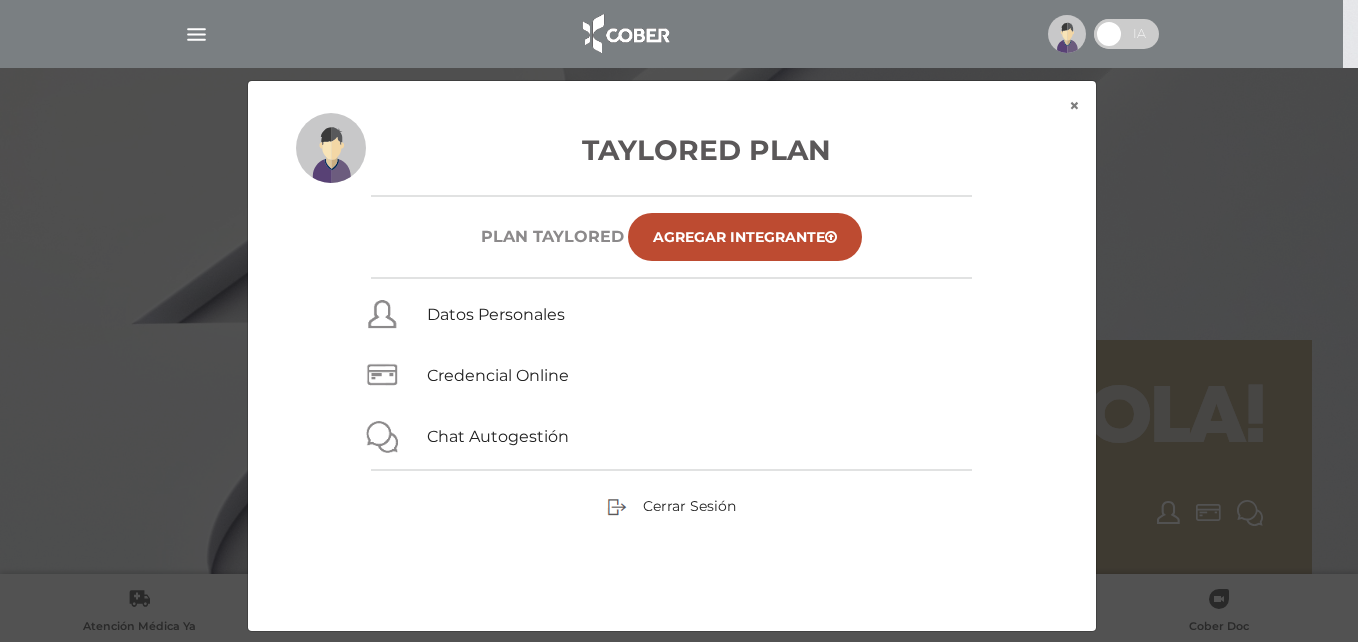 click at bounding box center [196, 34] 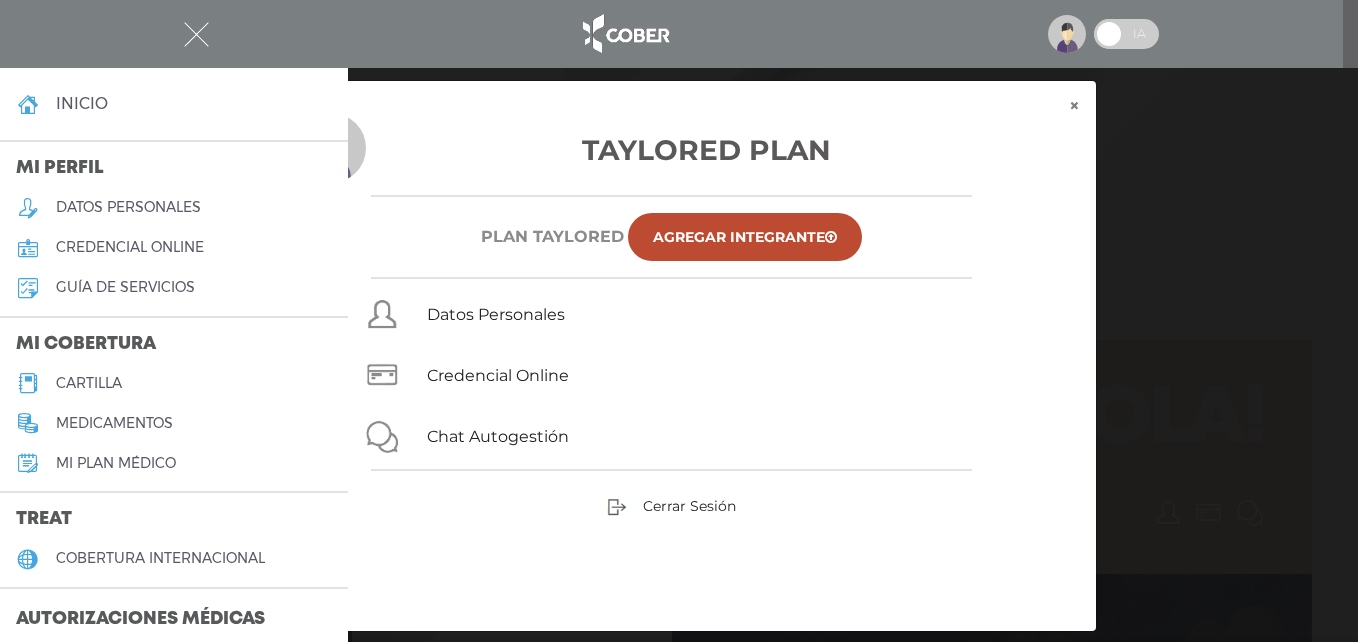 click on "cartilla" at bounding box center (89, 383) 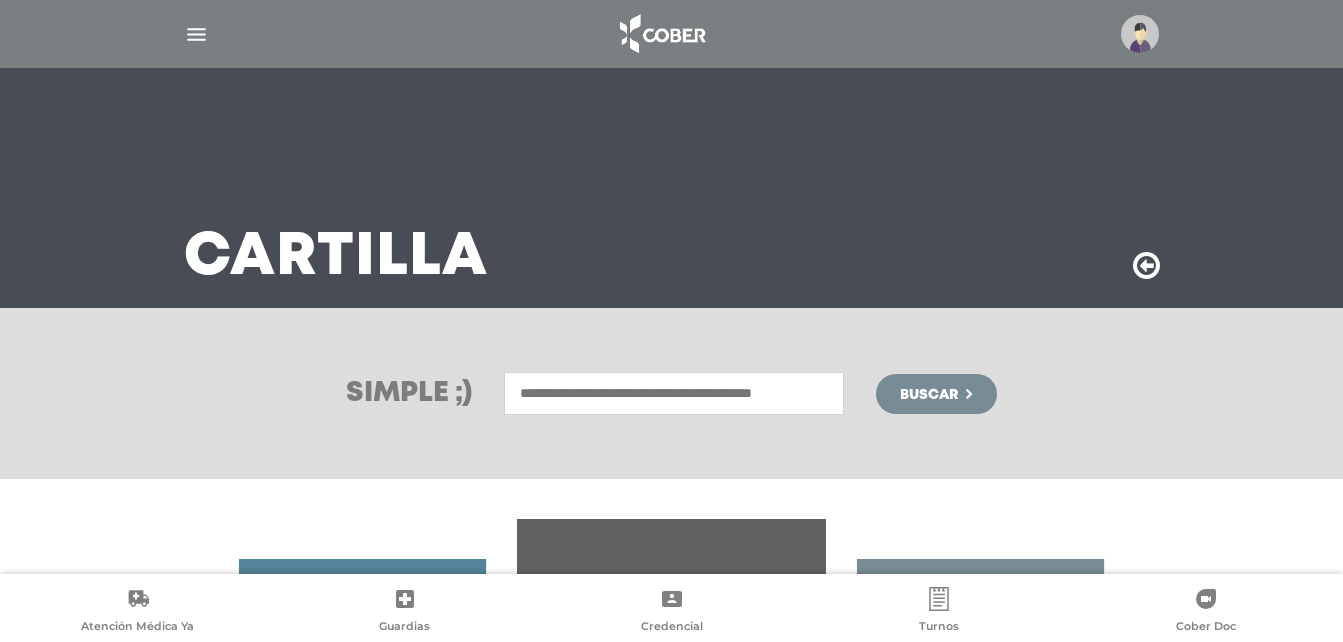 scroll, scrollTop: 0, scrollLeft: 0, axis: both 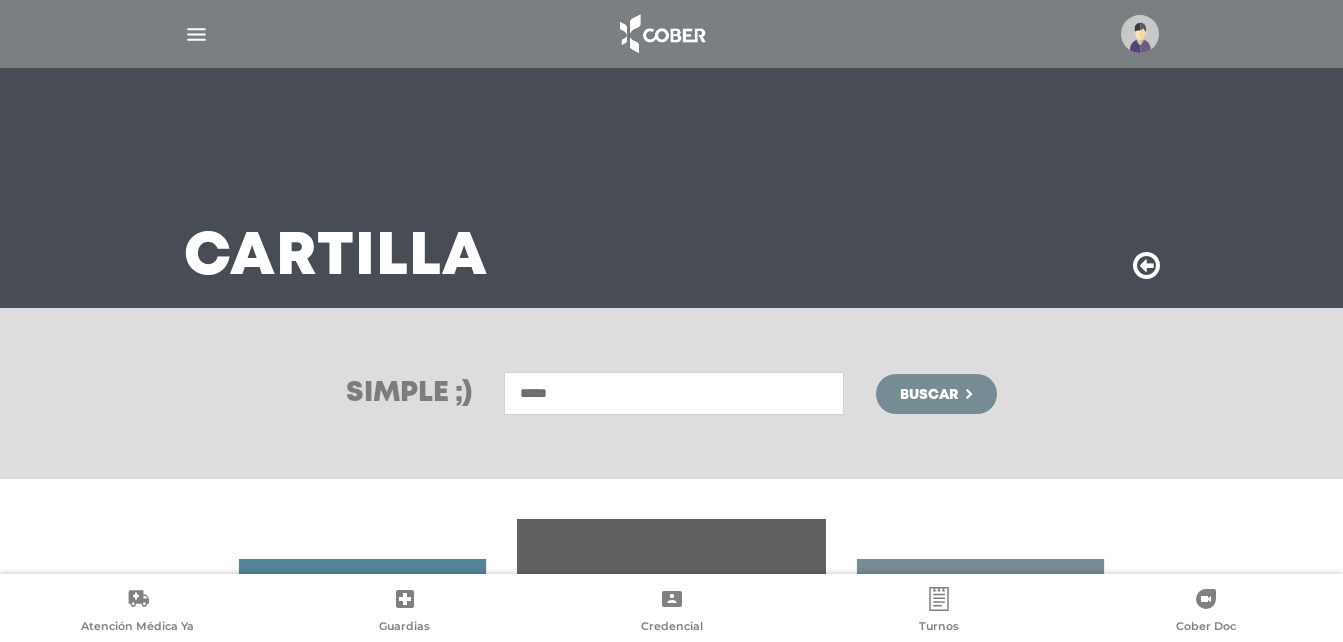 type on "*****" 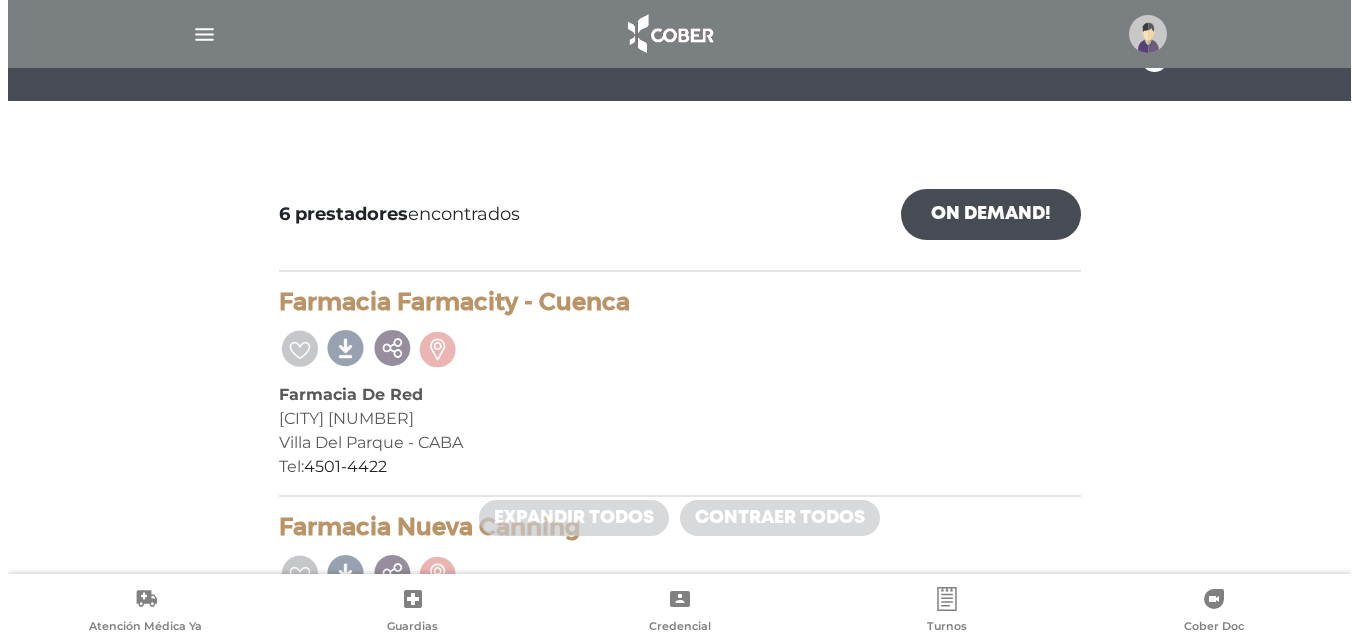 scroll, scrollTop: 0, scrollLeft: 0, axis: both 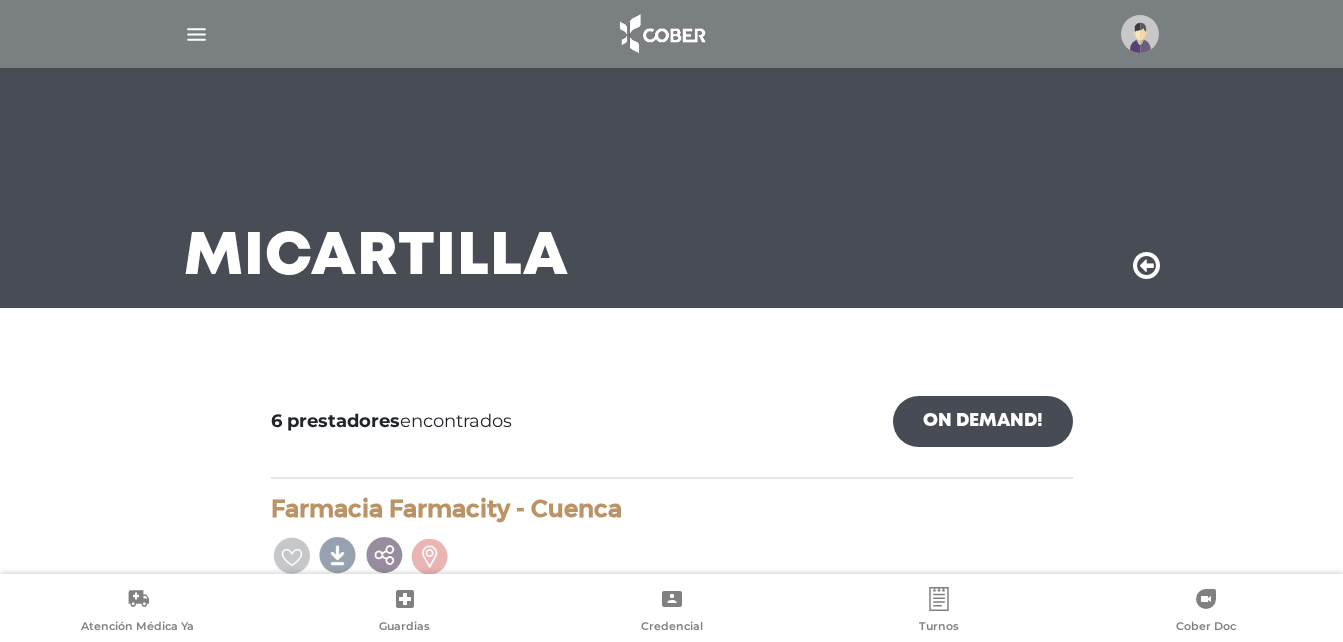 click at bounding box center [672, 34] 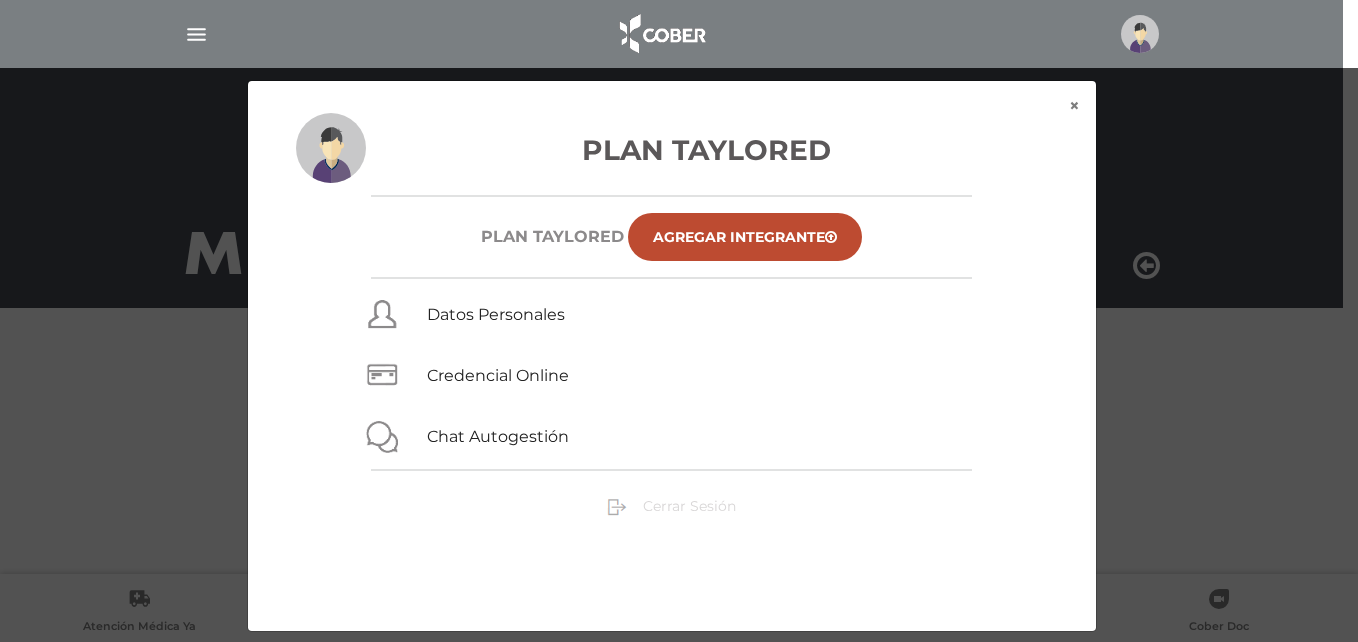 click on "Cerrar Sesión" at bounding box center [689, 506] 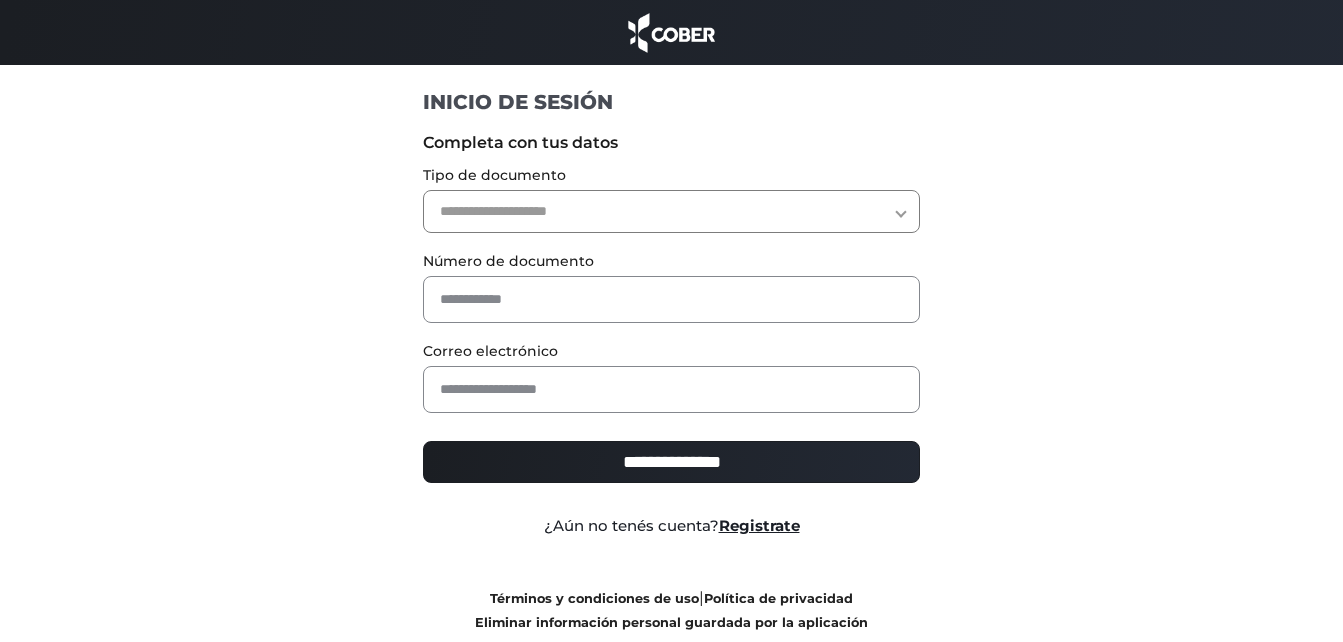 scroll, scrollTop: 0, scrollLeft: 0, axis: both 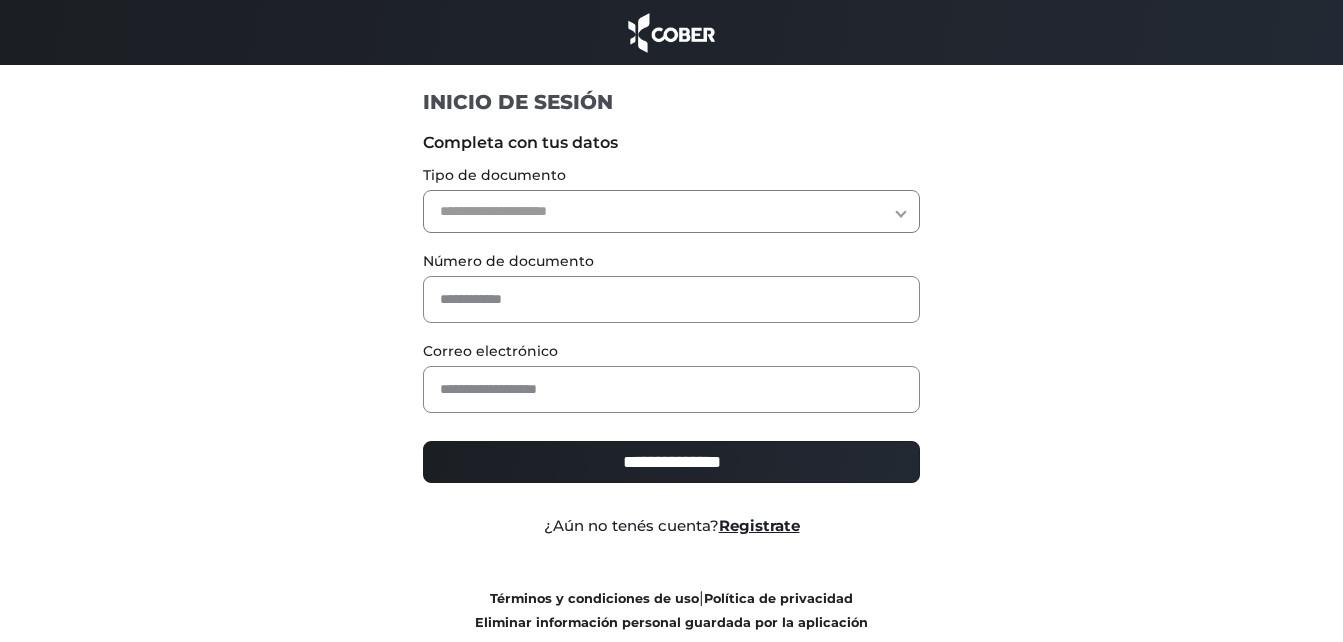 click on "**********" at bounding box center [671, 211] 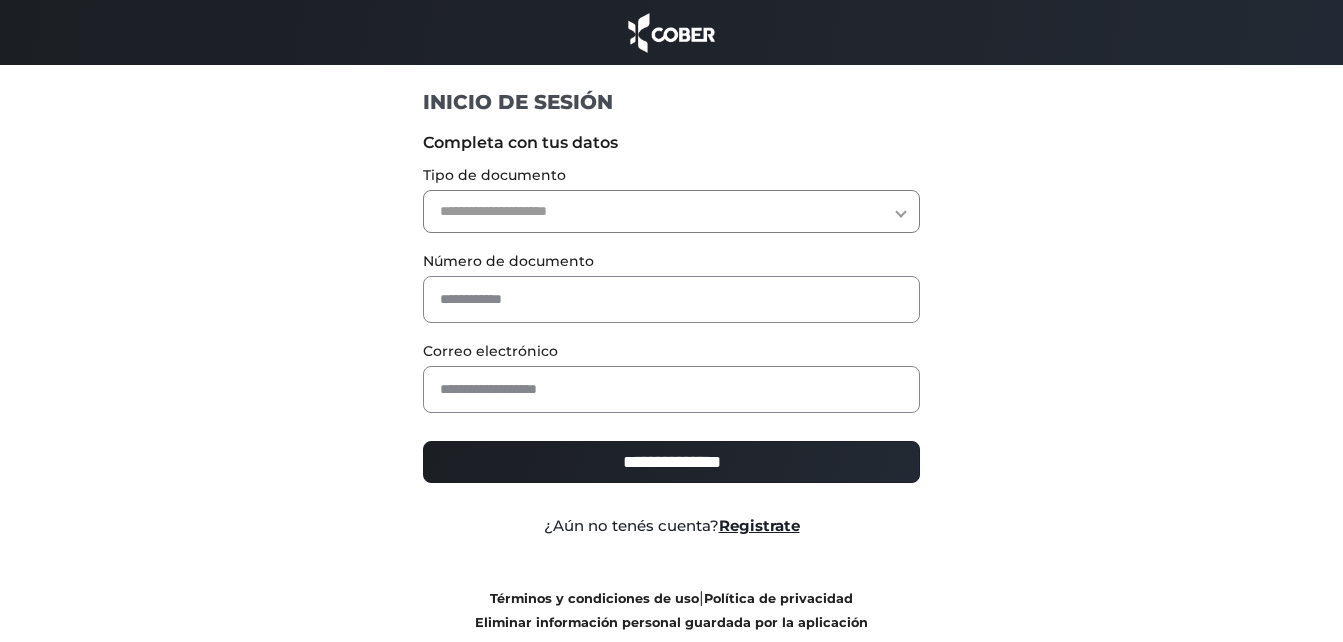 select on "***" 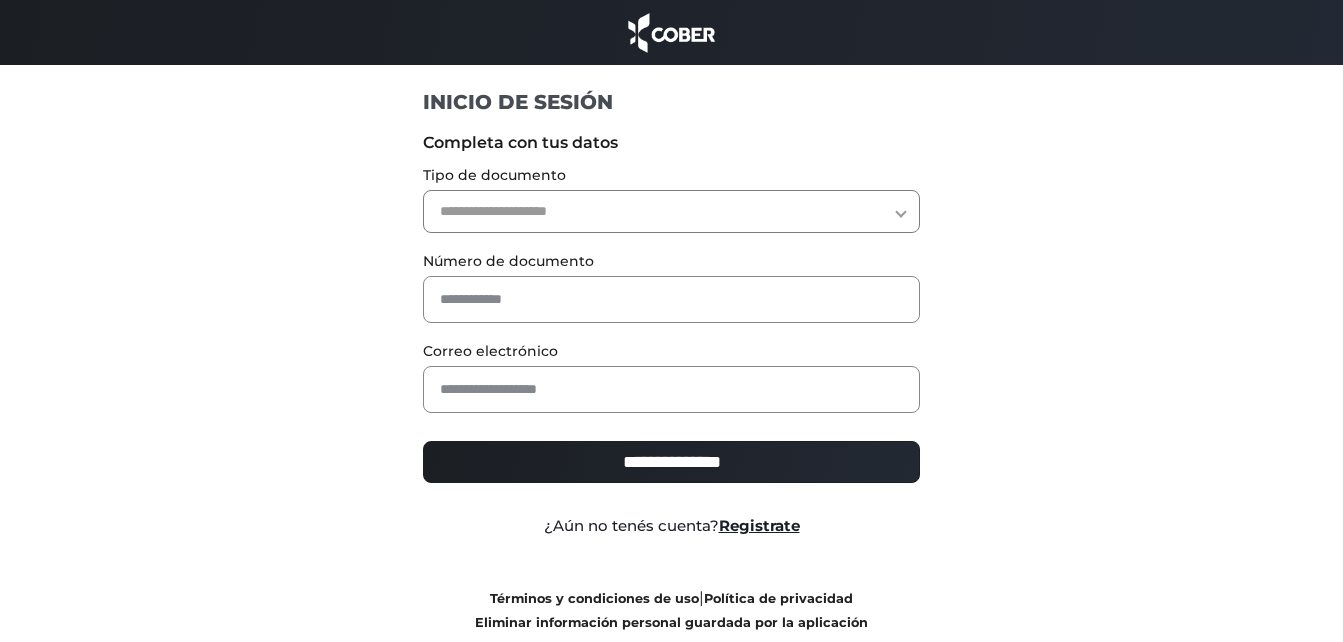 click on "**********" at bounding box center (671, 211) 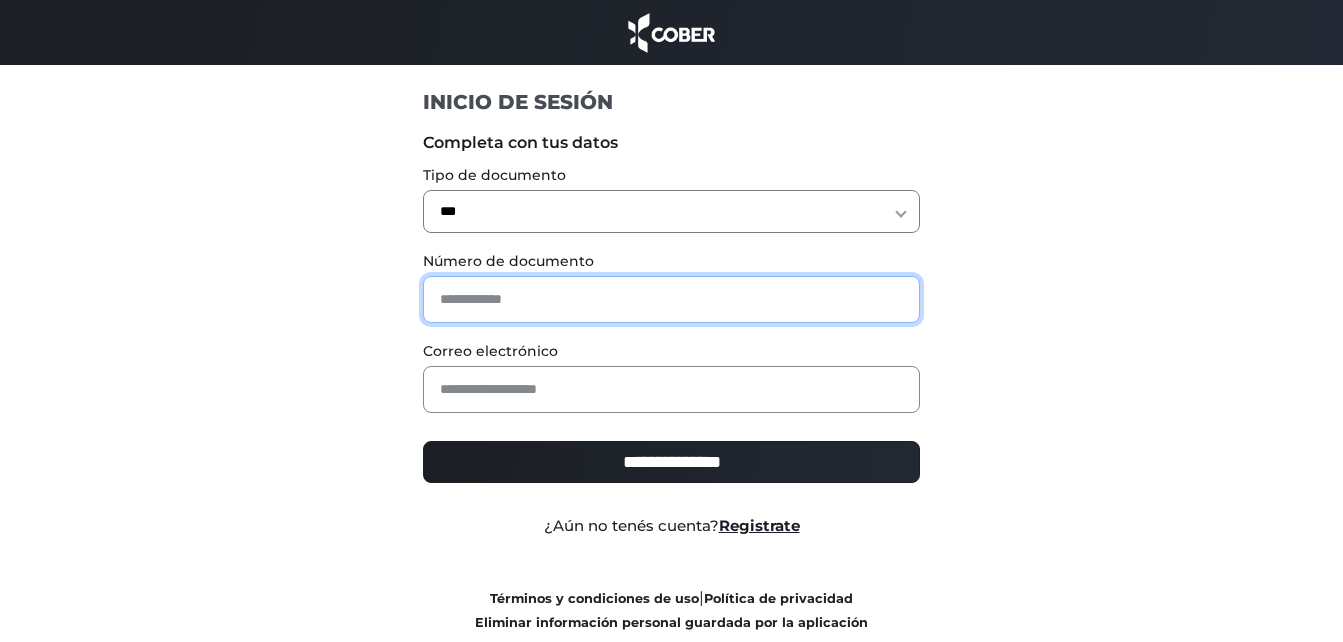 click at bounding box center (671, 299) 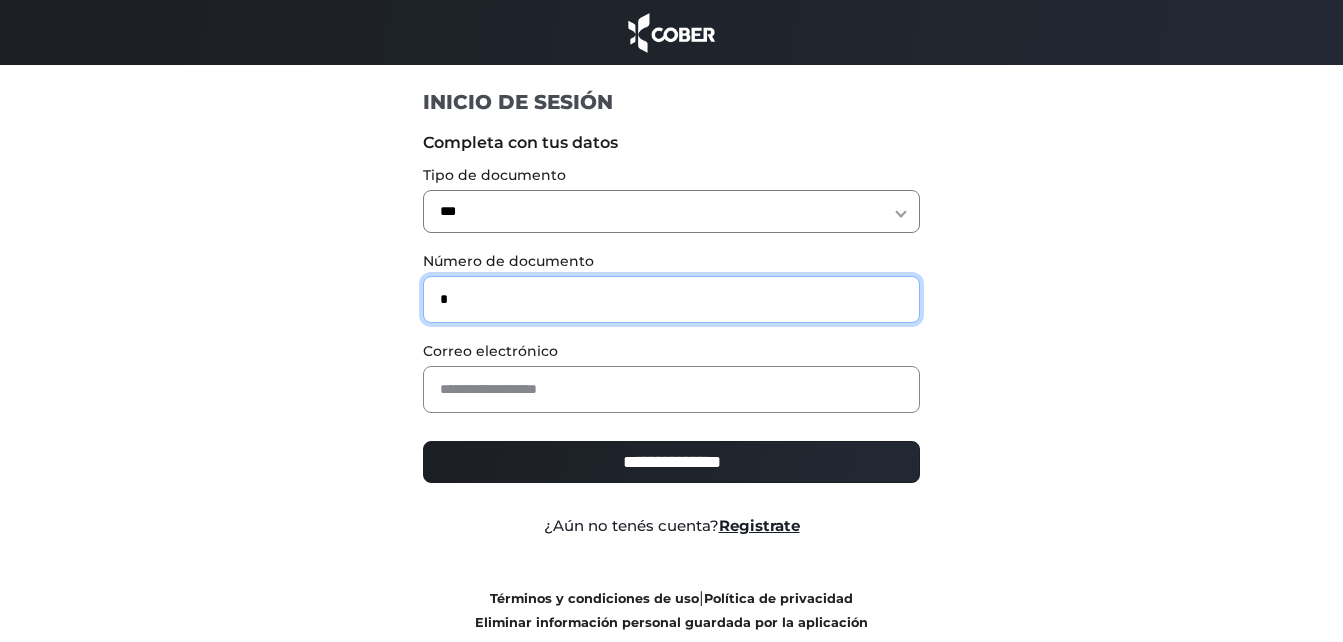 type on "*" 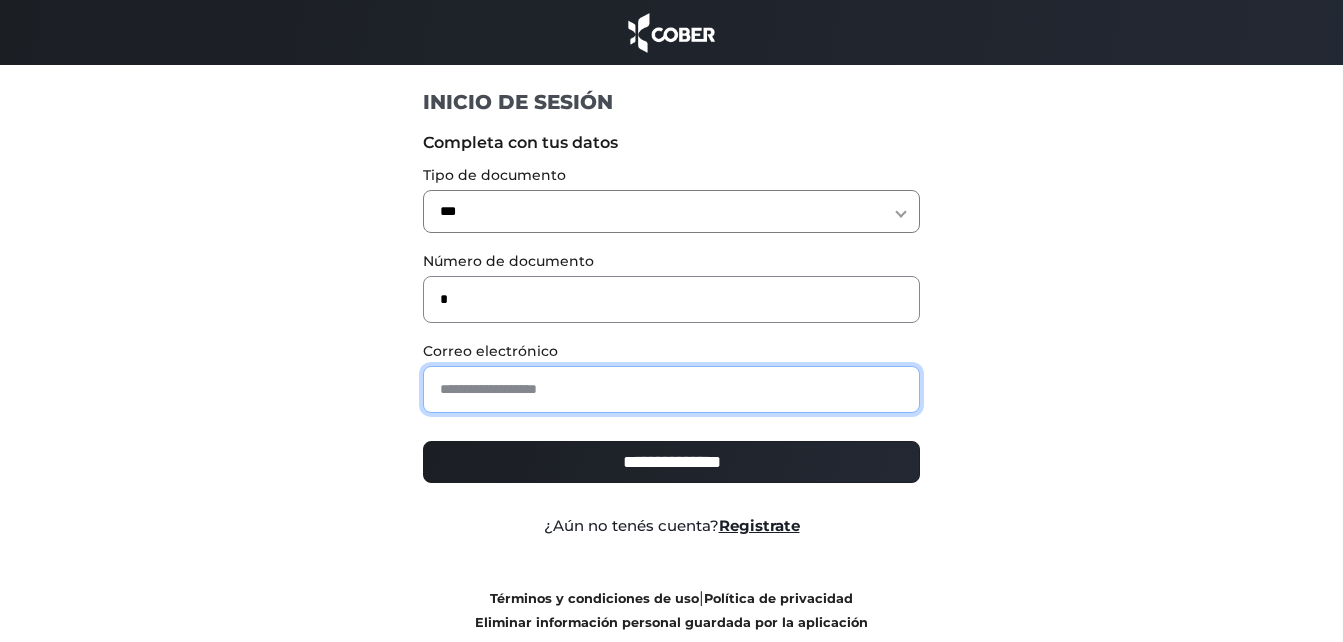 click at bounding box center [671, 389] 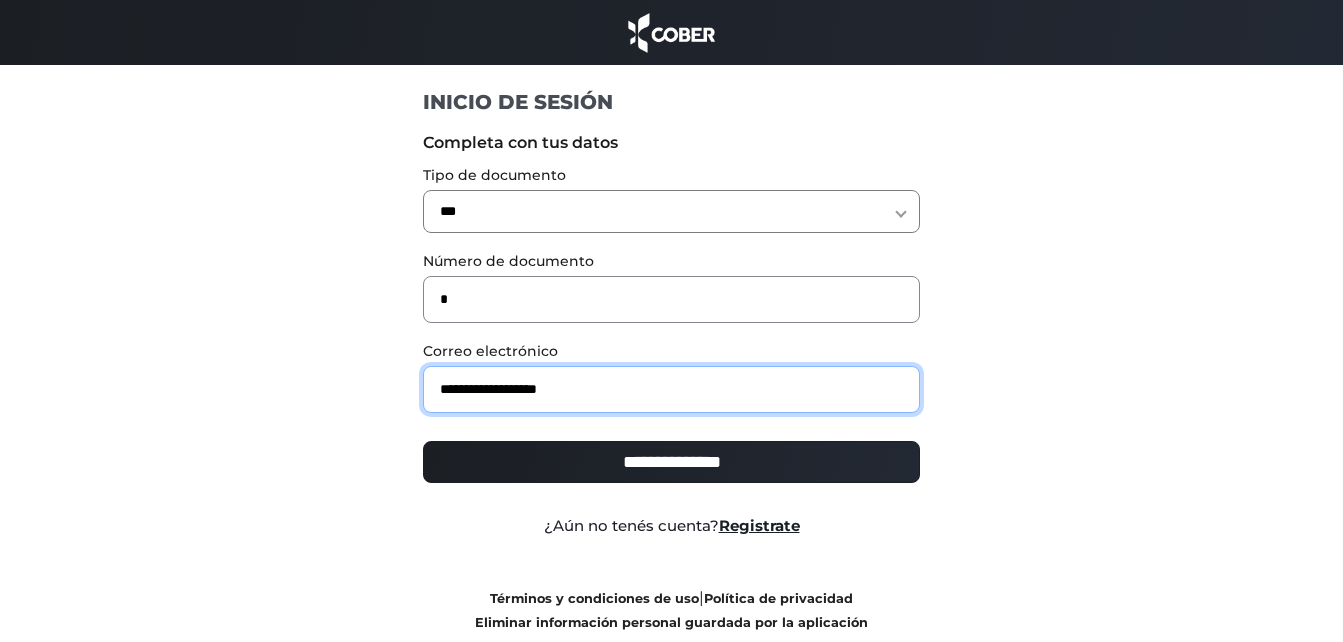 drag, startPoint x: 654, startPoint y: 379, endPoint x: 329, endPoint y: 403, distance: 325.88495 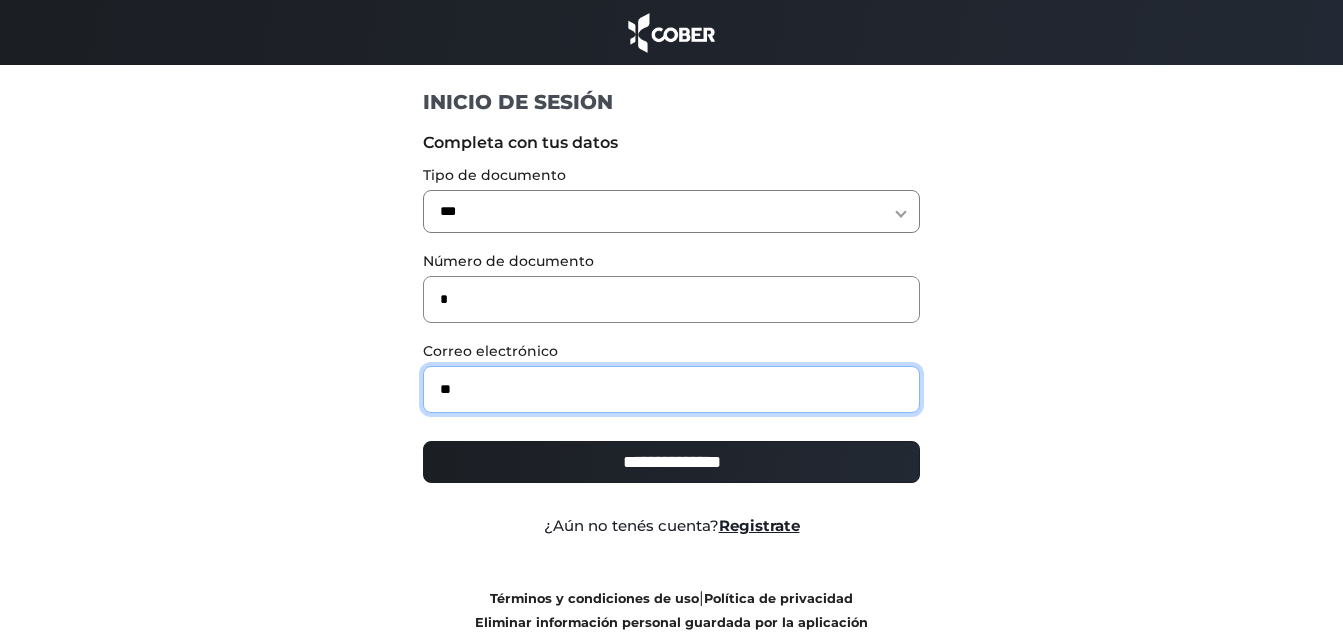 type on "**********" 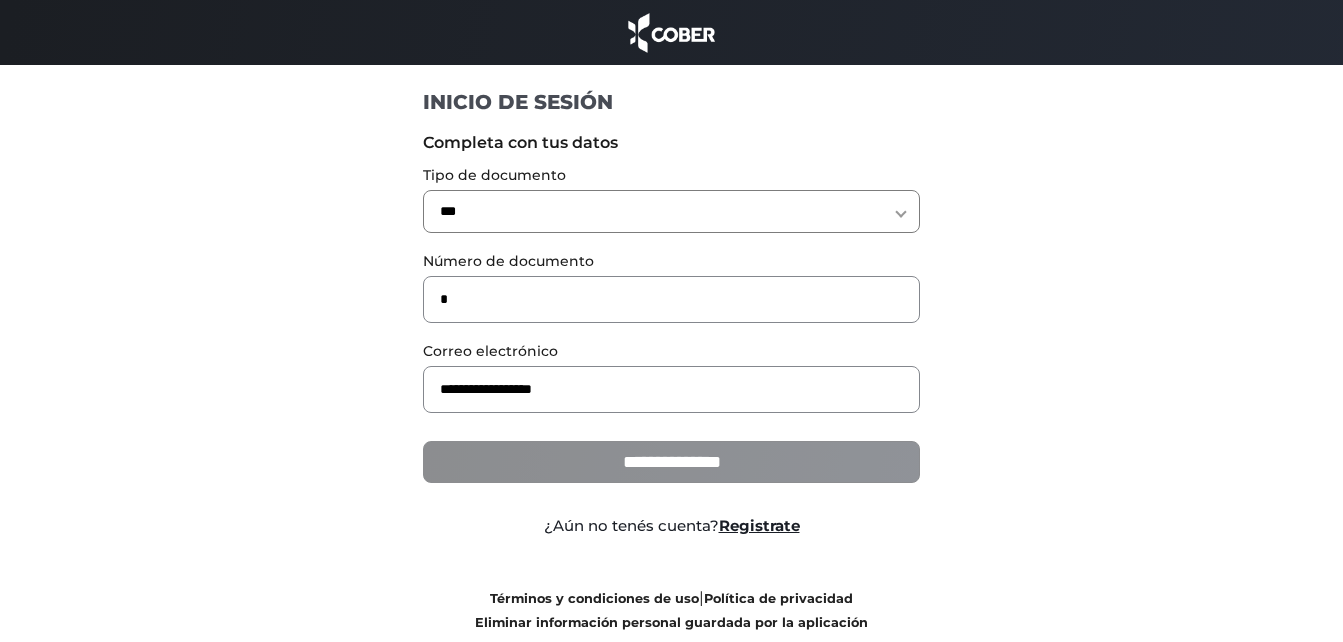 click on "**********" at bounding box center (671, 462) 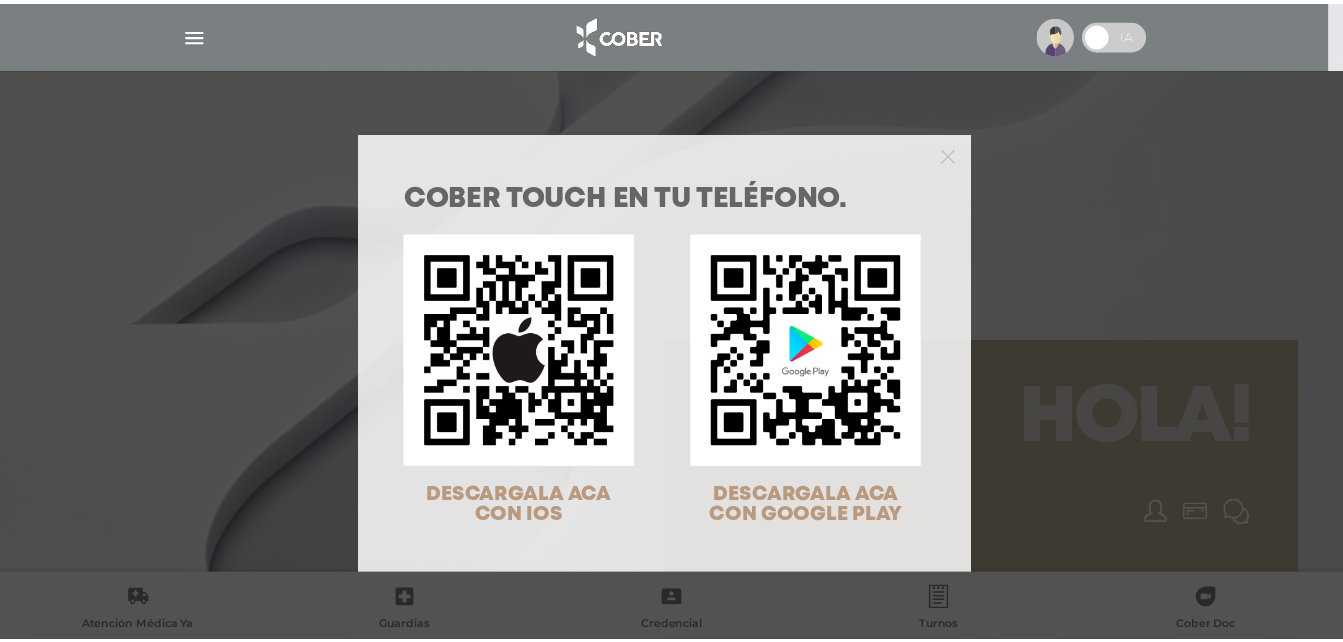 scroll, scrollTop: 0, scrollLeft: 0, axis: both 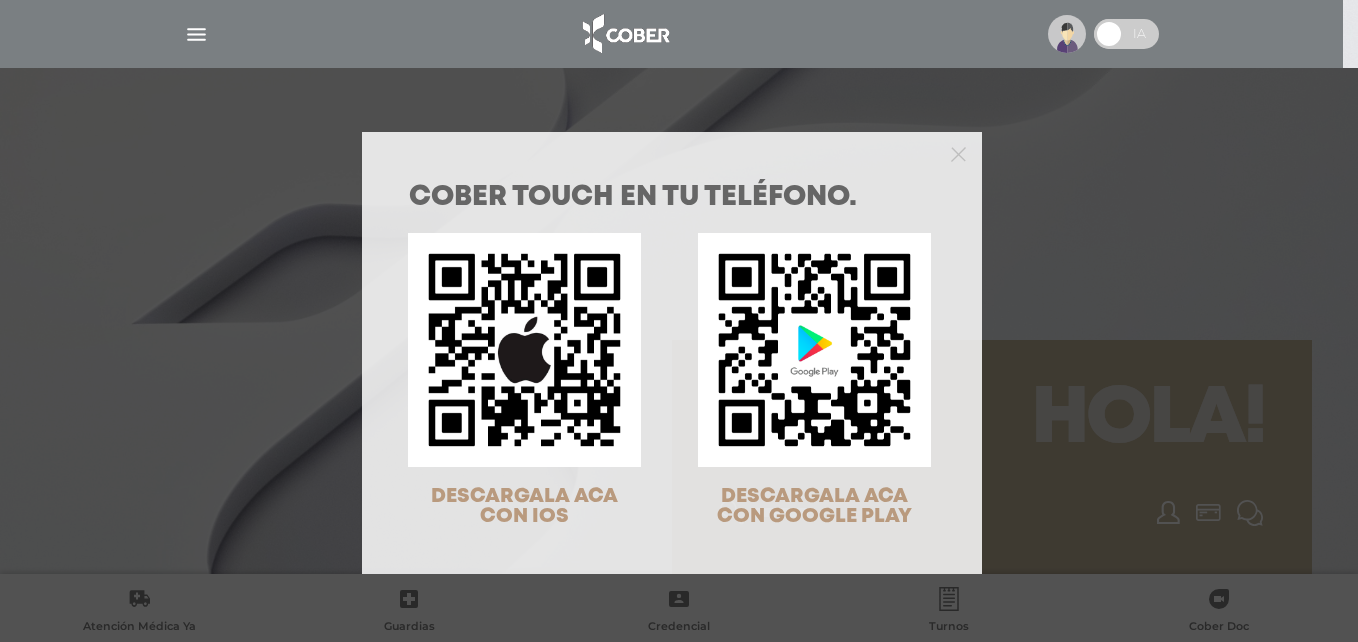 click on "COBER TOUCH en tu teléfono.
DESCARGALA ACA CON IOS
DESCARGALA ACA CON GOOGLE PLAY" at bounding box center (679, 321) 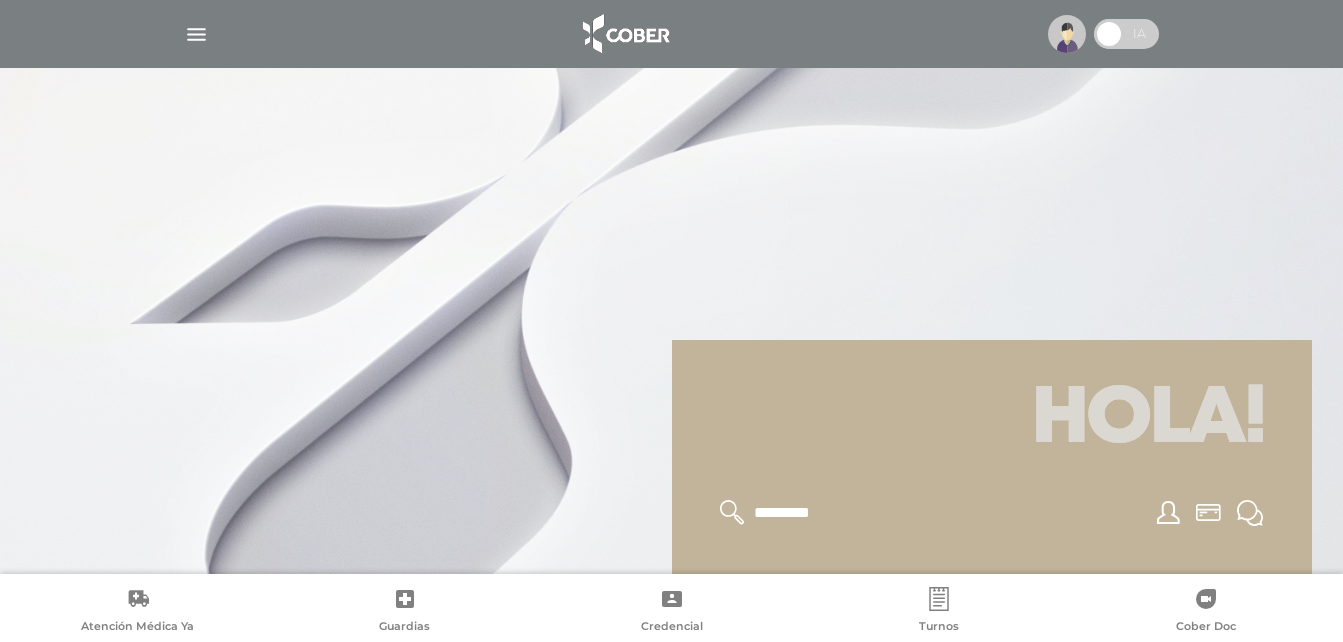 click at bounding box center (196, 34) 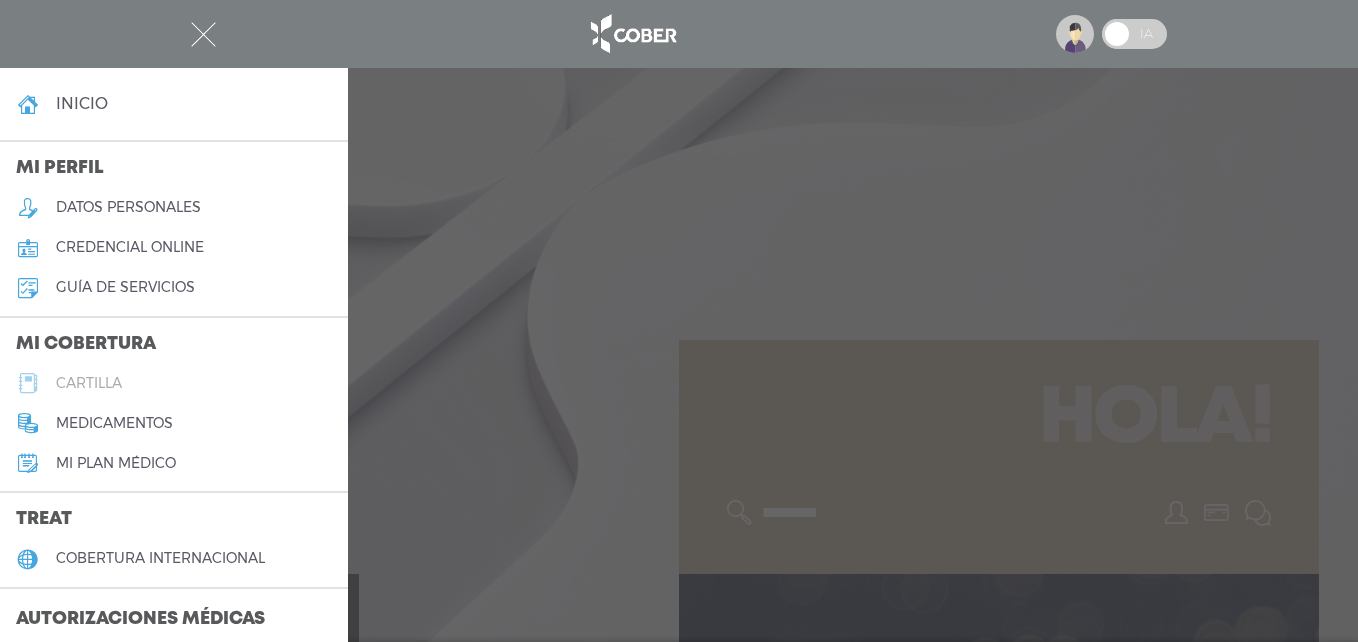 click on "cartilla" at bounding box center (174, 383) 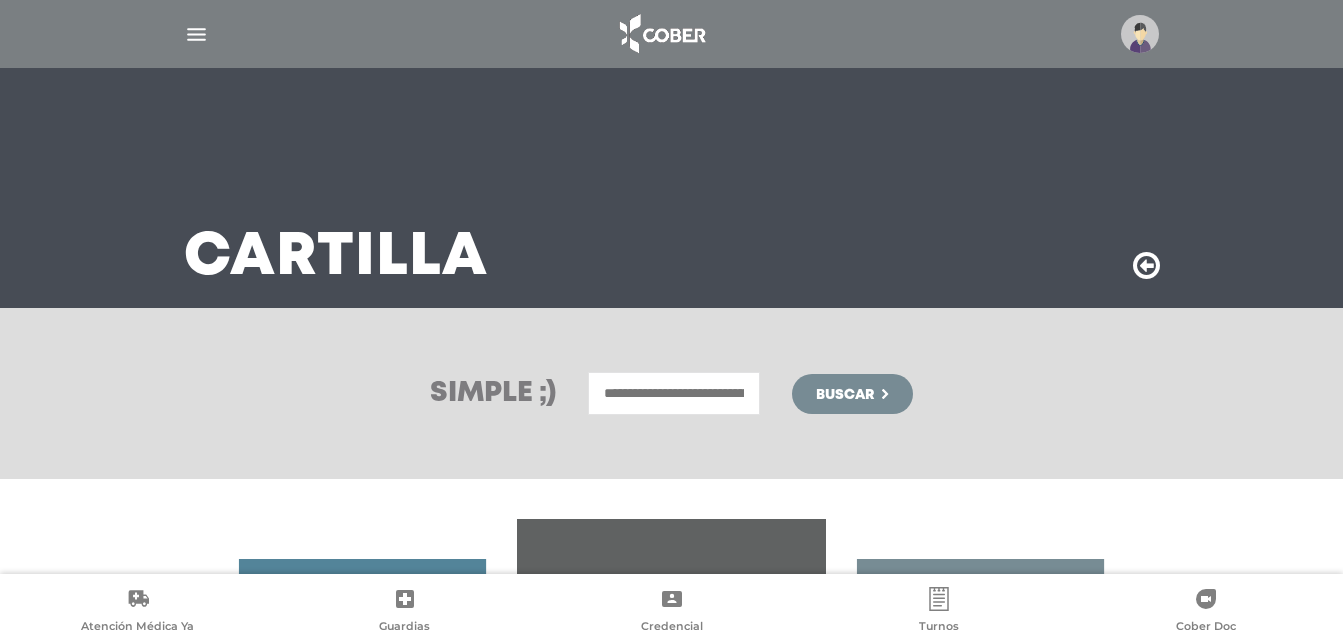 scroll, scrollTop: 0, scrollLeft: 0, axis: both 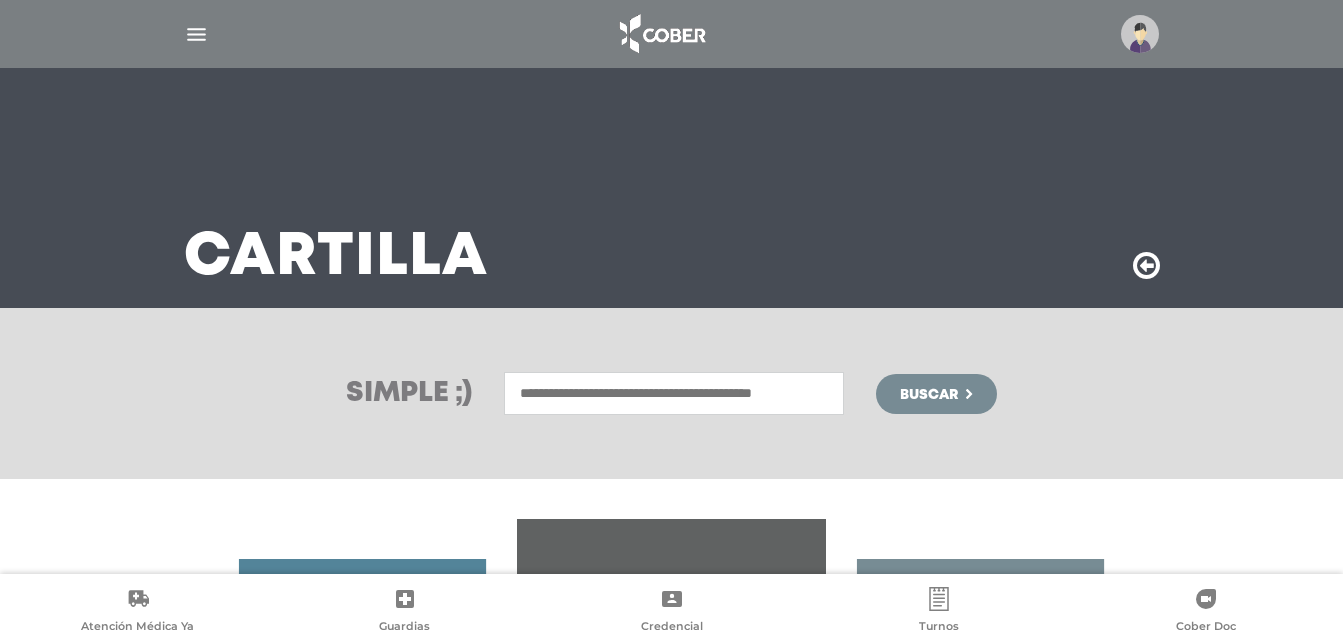 click at bounding box center (674, 393) 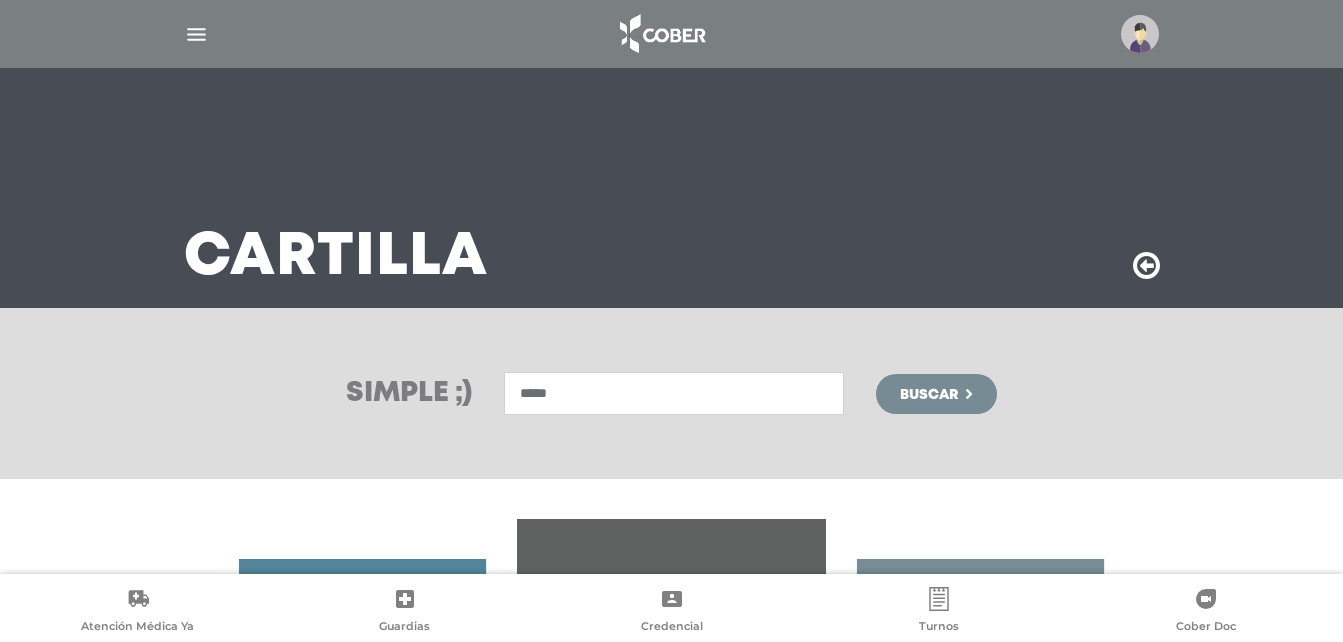 type on "*****" 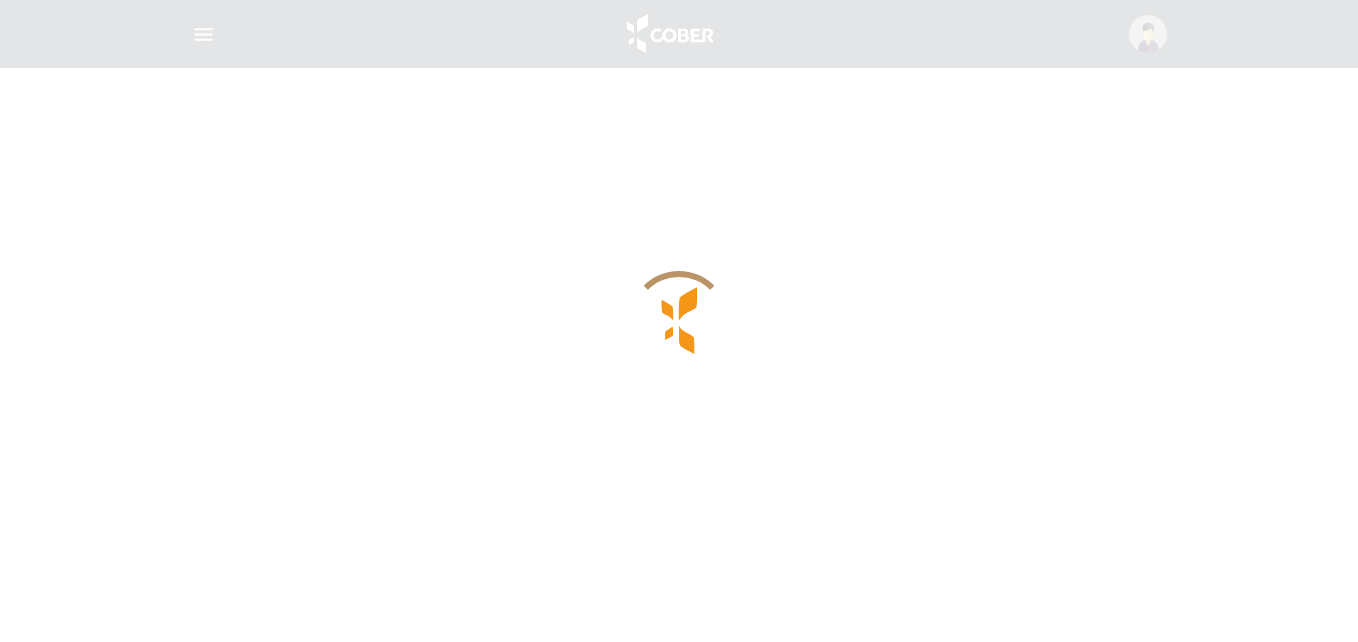 scroll, scrollTop: 0, scrollLeft: 0, axis: both 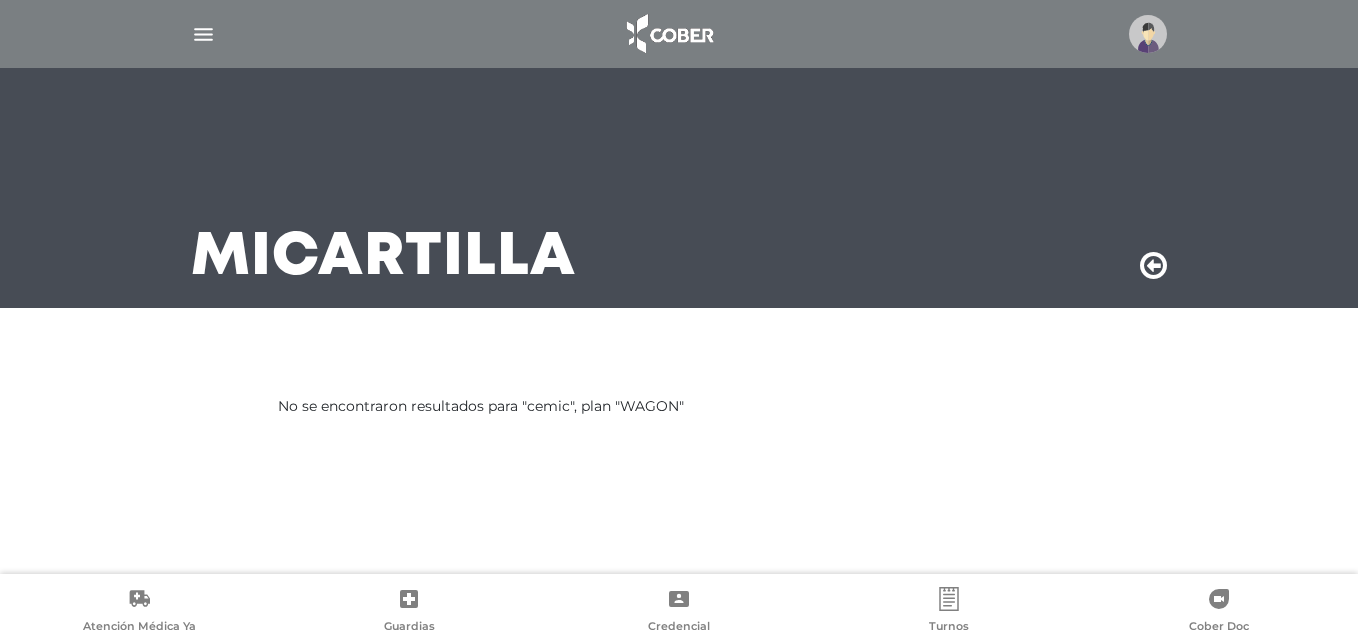 click at bounding box center [679, 34] 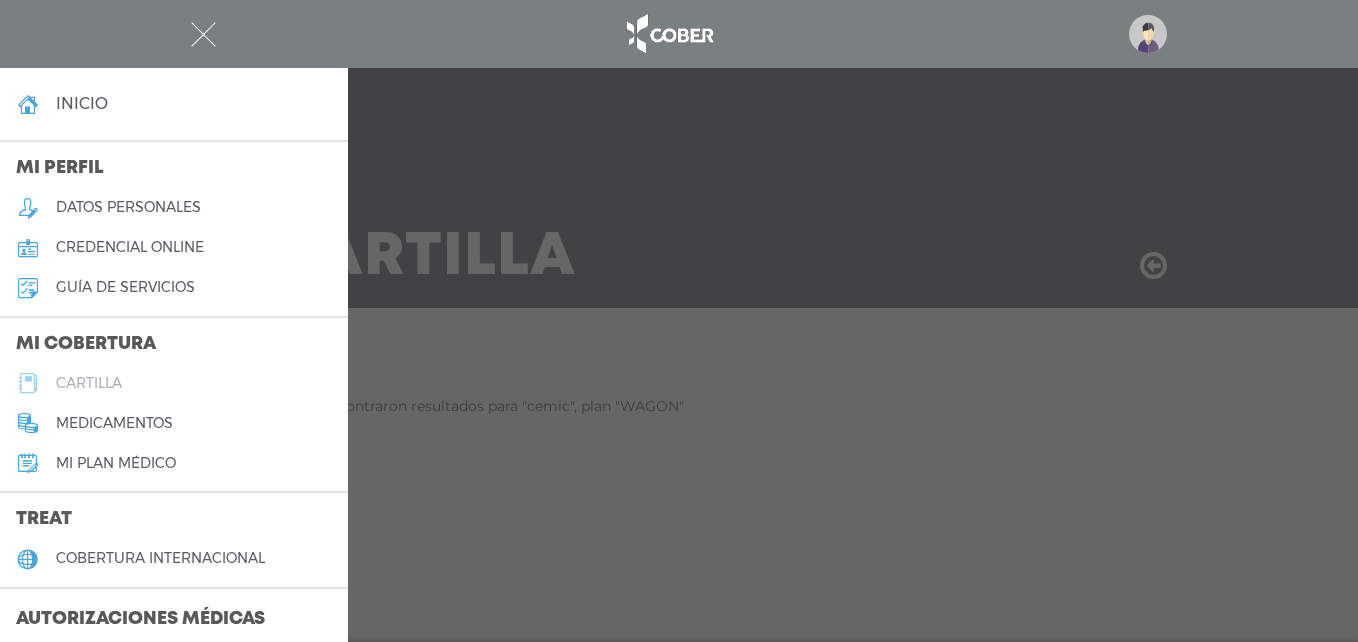 click on "cartilla" at bounding box center [89, 383] 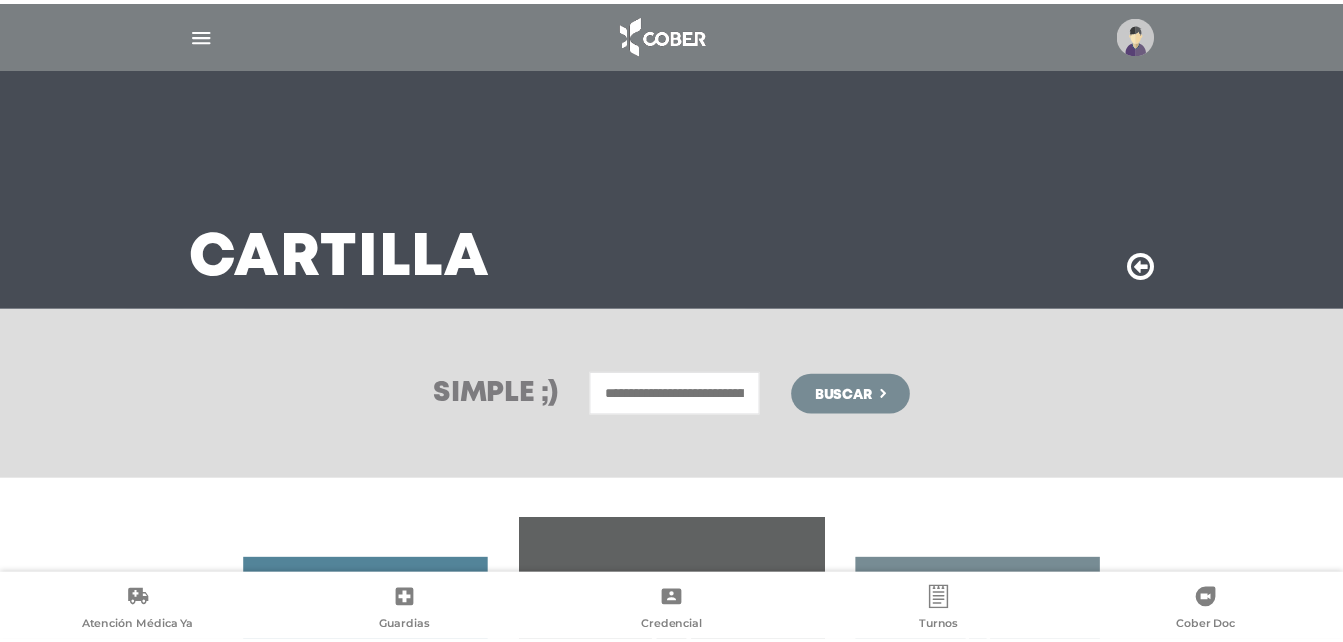 scroll, scrollTop: 0, scrollLeft: 0, axis: both 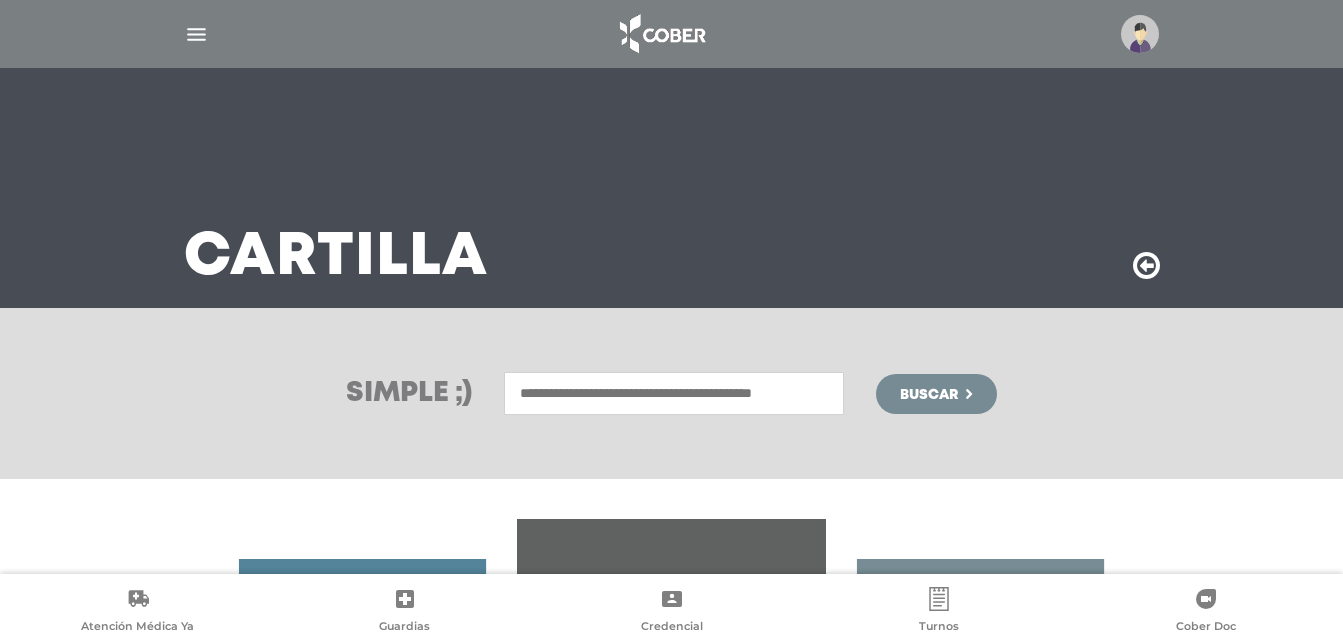 click at bounding box center [674, 393] 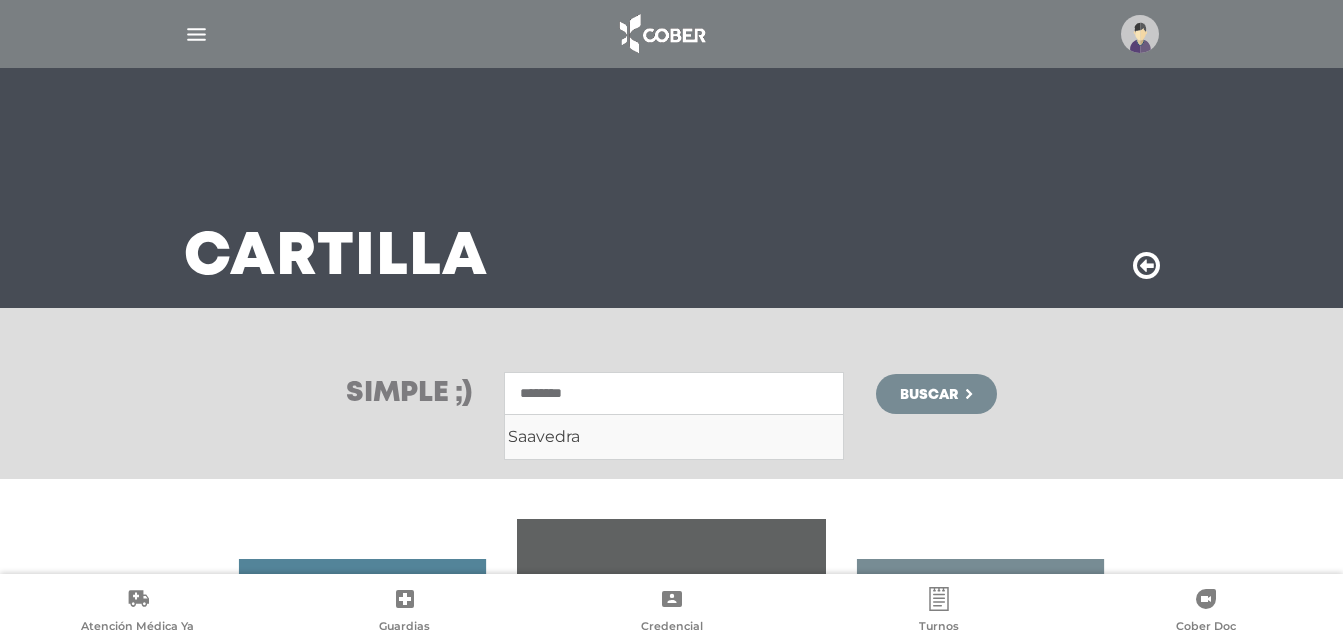 type on "********" 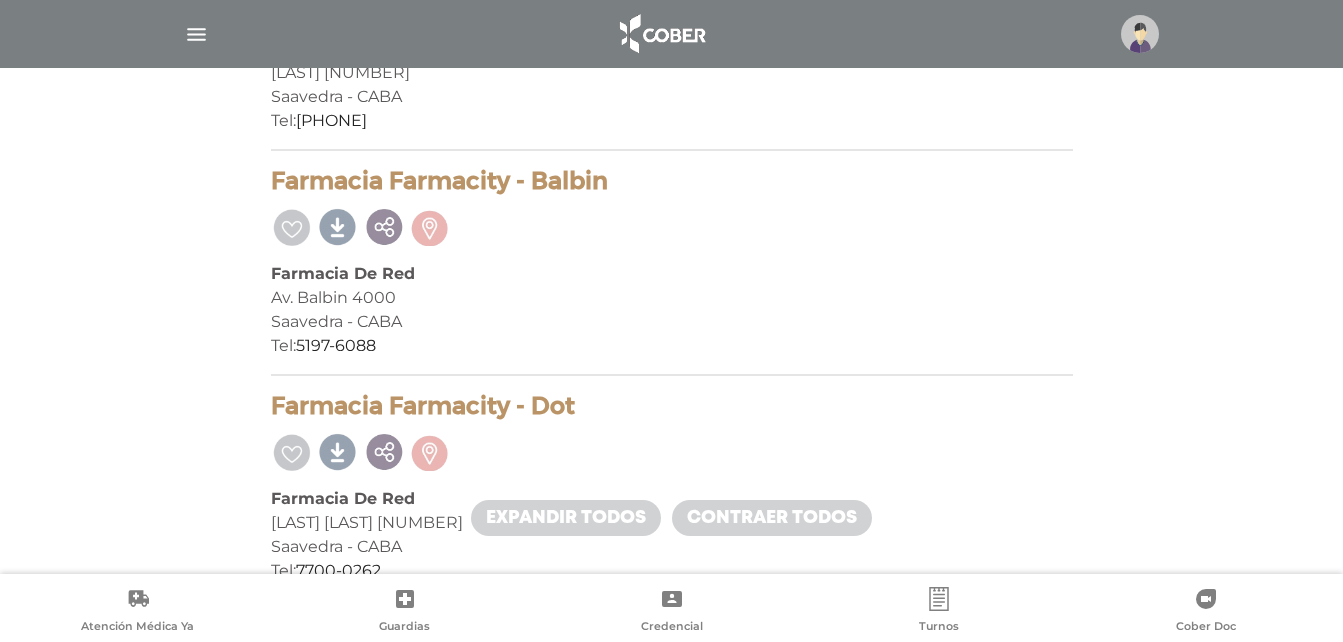 scroll, scrollTop: 900, scrollLeft: 0, axis: vertical 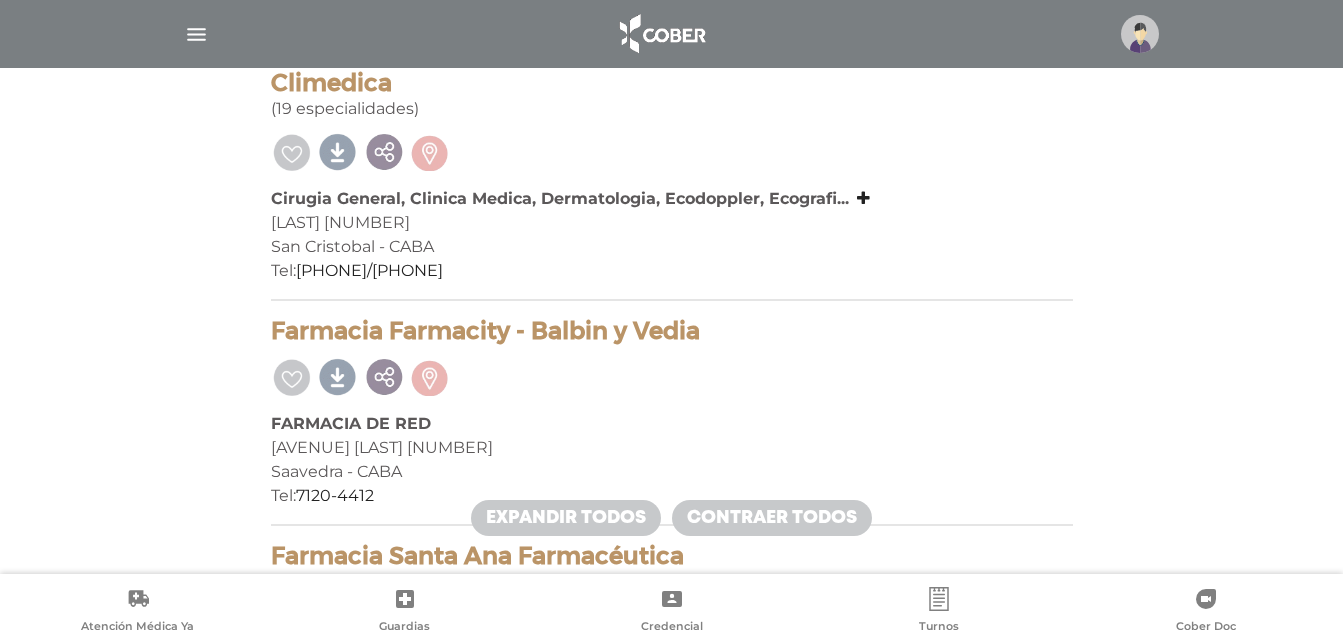click at bounding box center (196, 34) 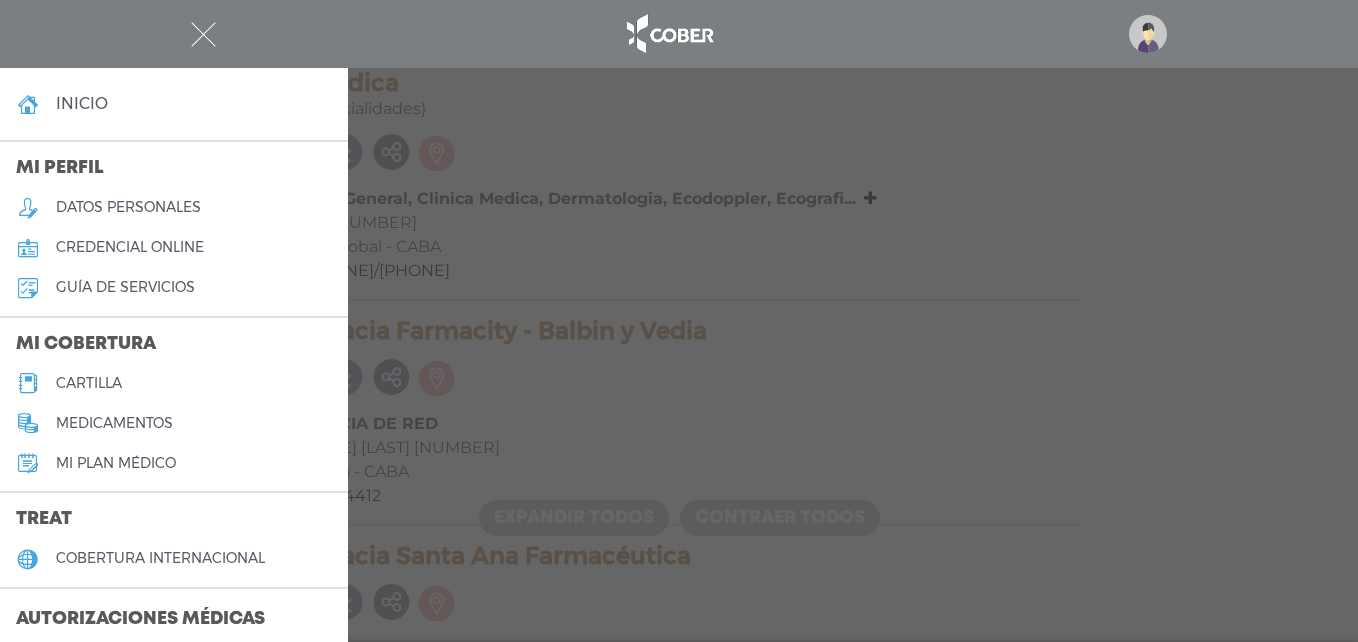 click on "cartilla" at bounding box center (89, 383) 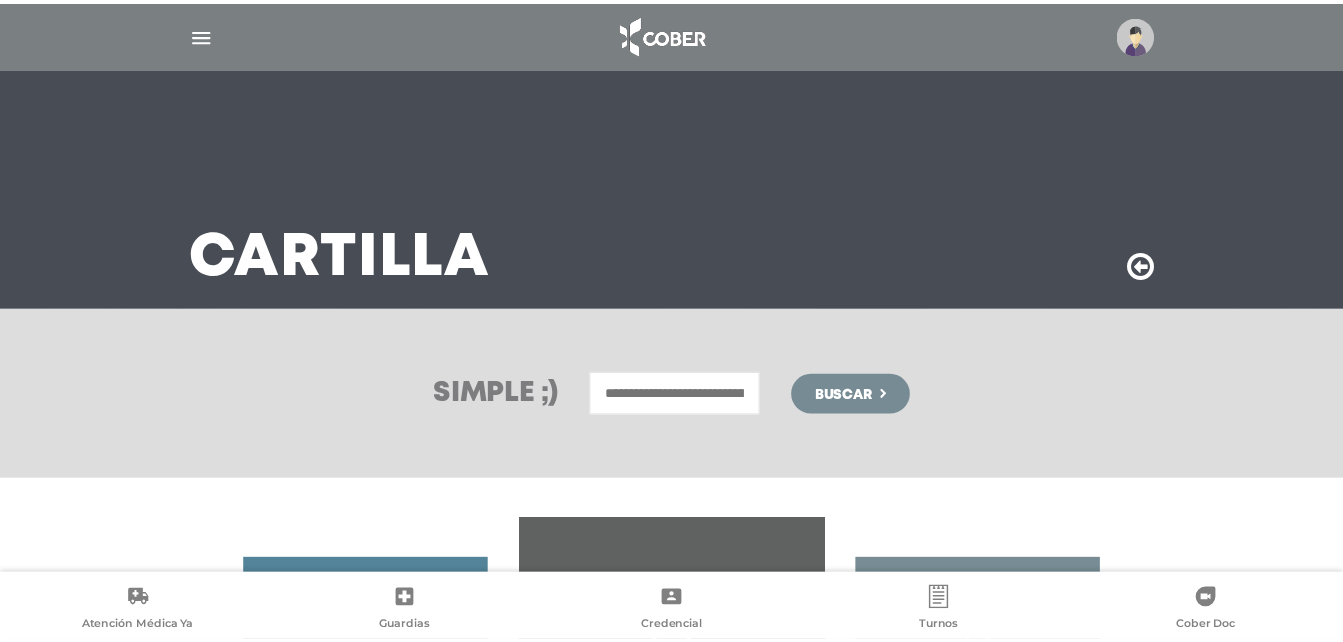 scroll, scrollTop: 0, scrollLeft: 0, axis: both 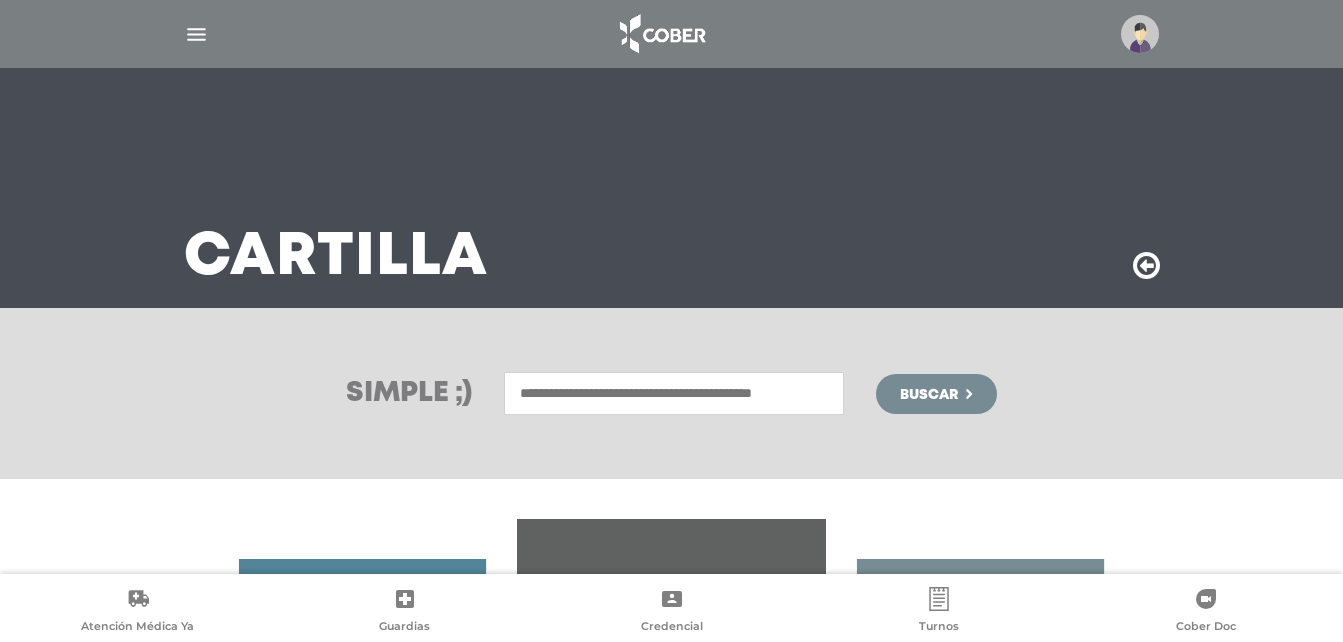 click at bounding box center (674, 393) 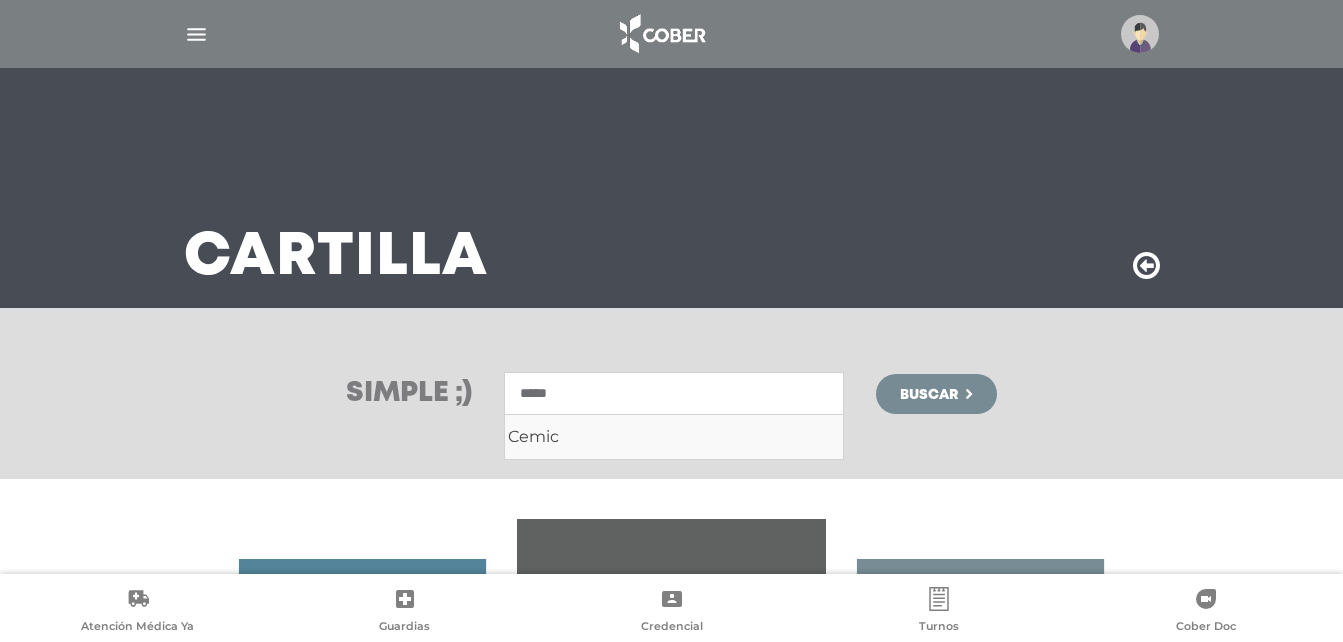 type on "*****" 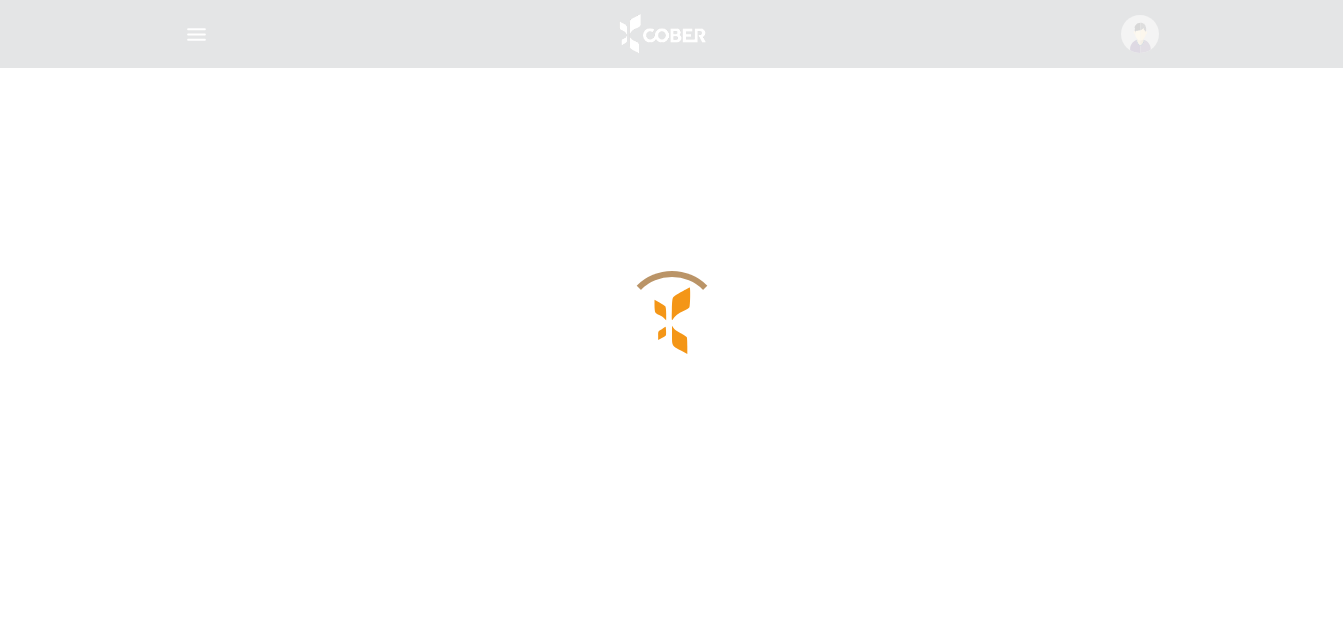 scroll, scrollTop: 0, scrollLeft: 0, axis: both 